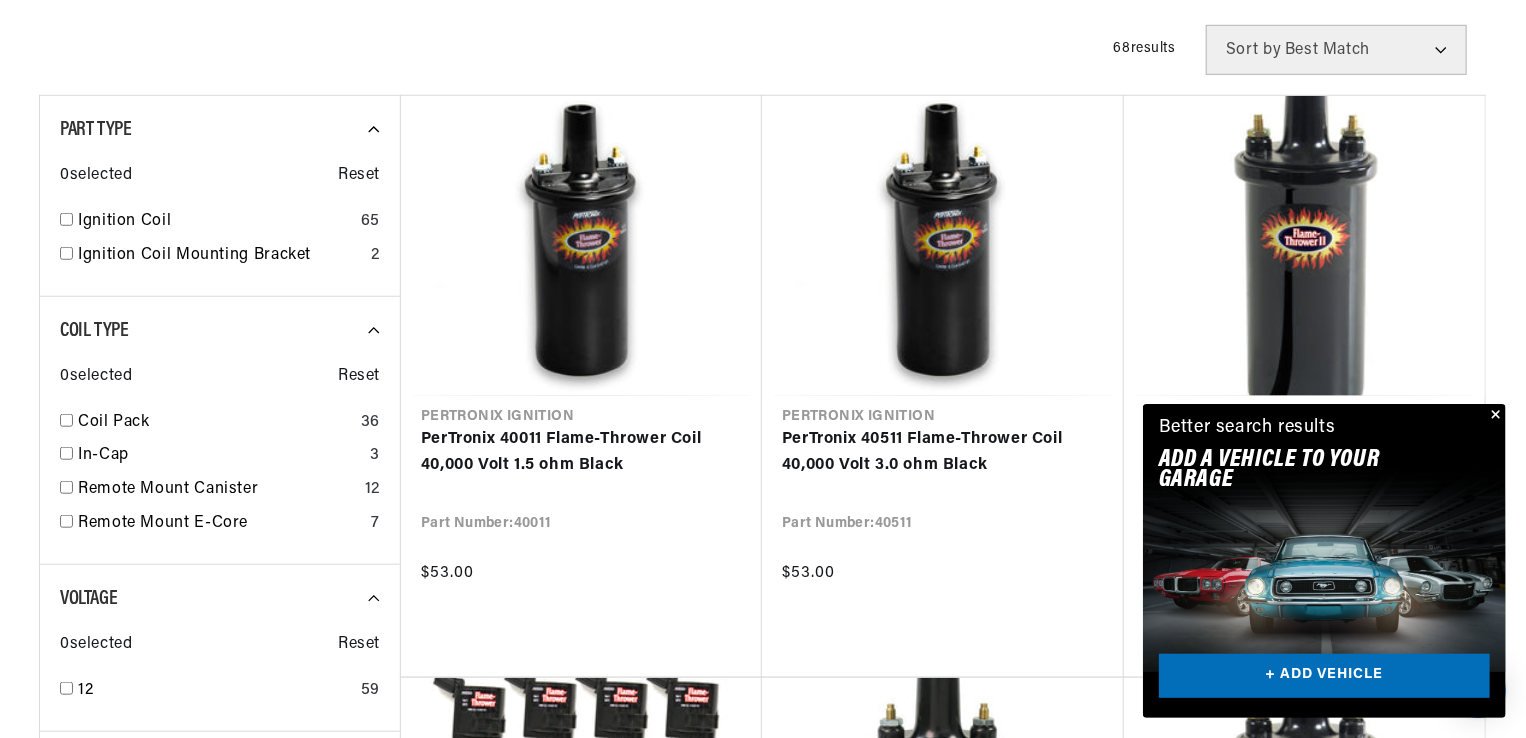 scroll, scrollTop: 715, scrollLeft: 0, axis: vertical 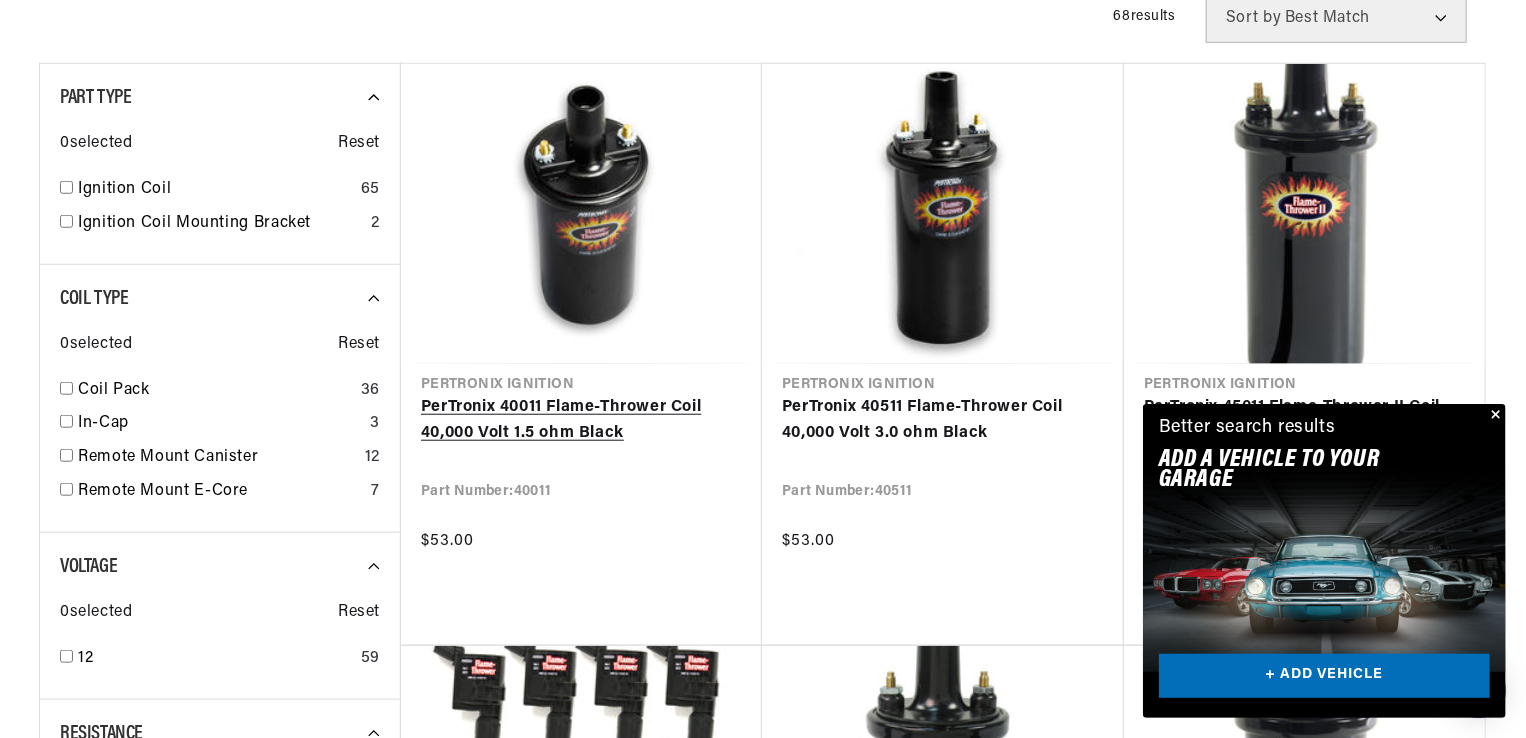 click on "PerTronix 40011 Flame-Thrower Coil 40,000 Volt 1.5 ohm Black" at bounding box center (581, 420) 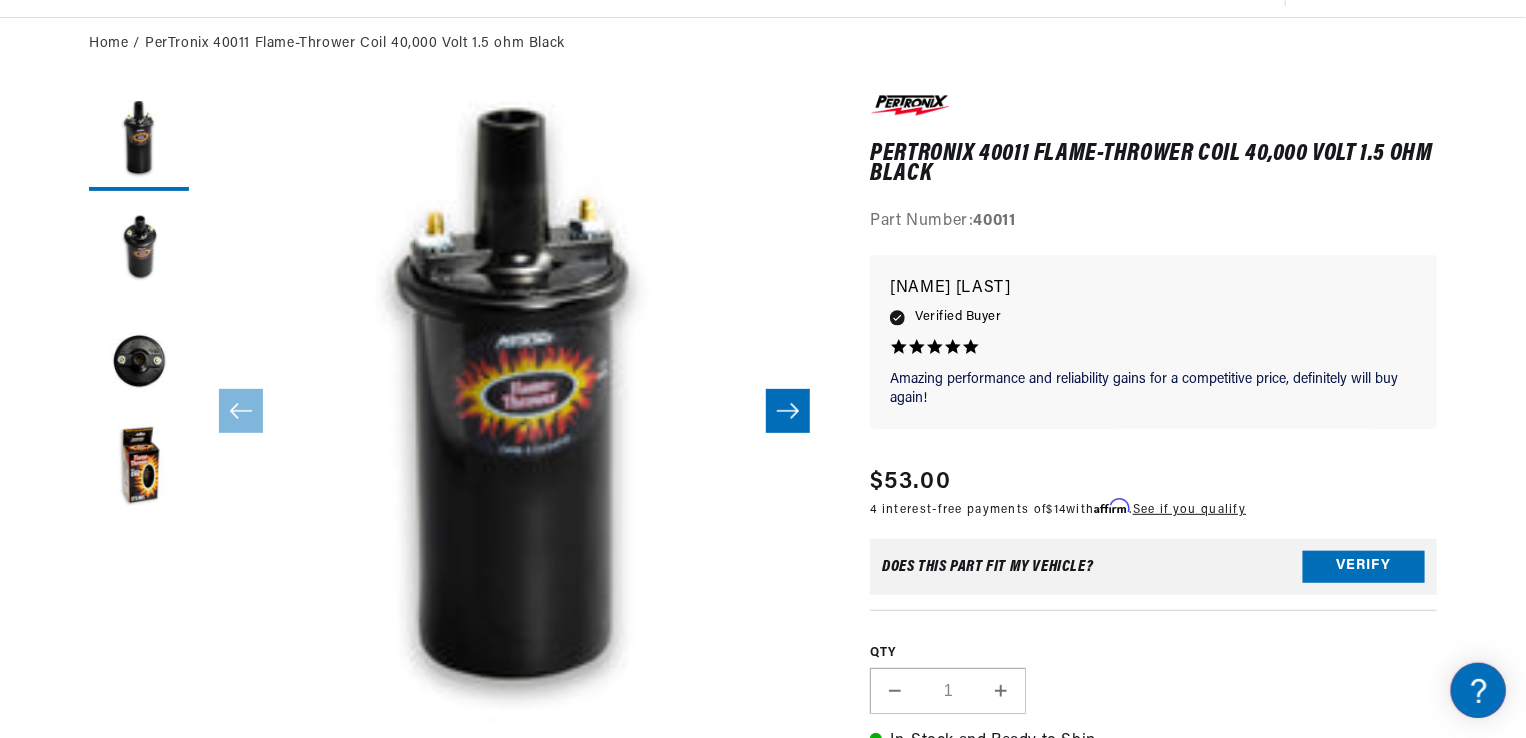 scroll, scrollTop: 216, scrollLeft: 0, axis: vertical 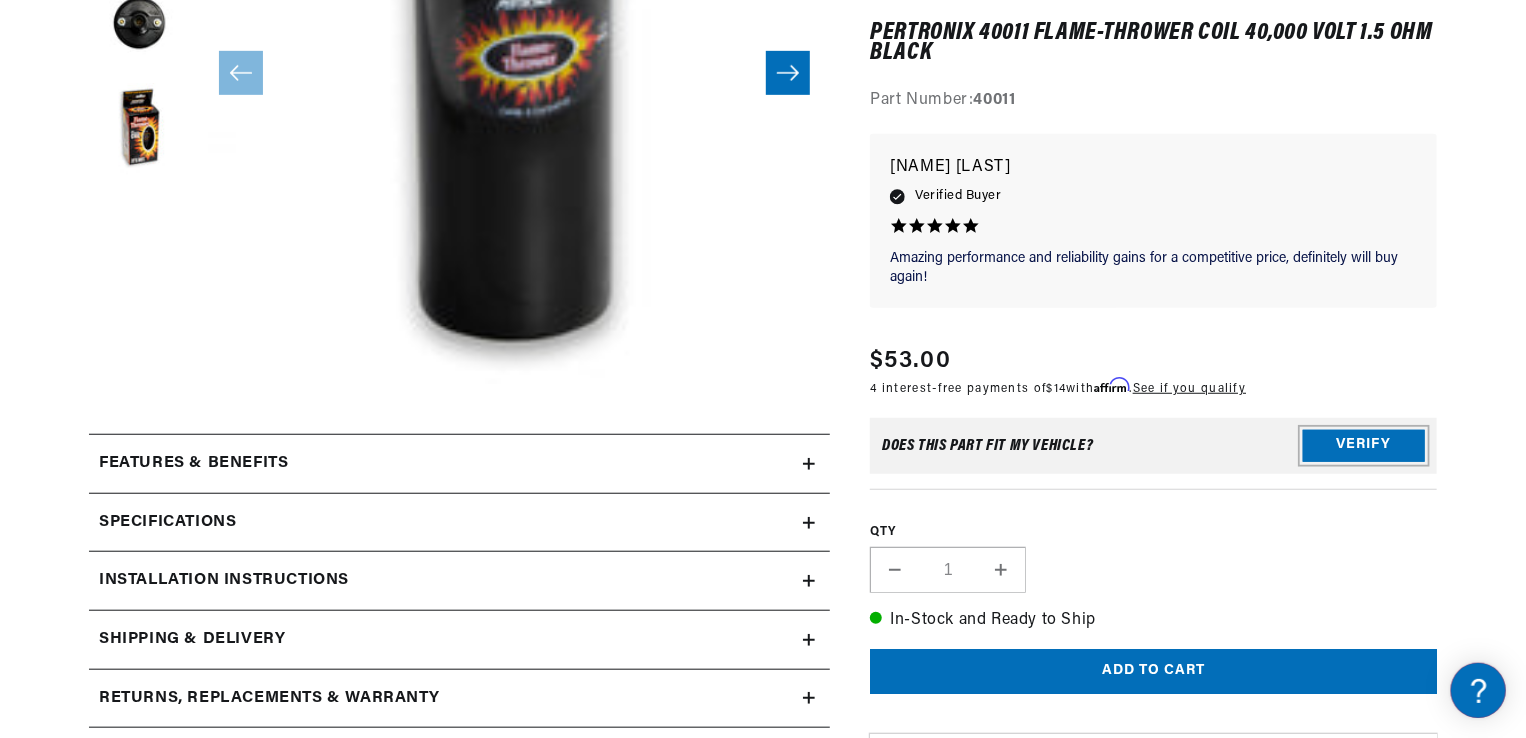 click on "Verify" at bounding box center [1364, 446] 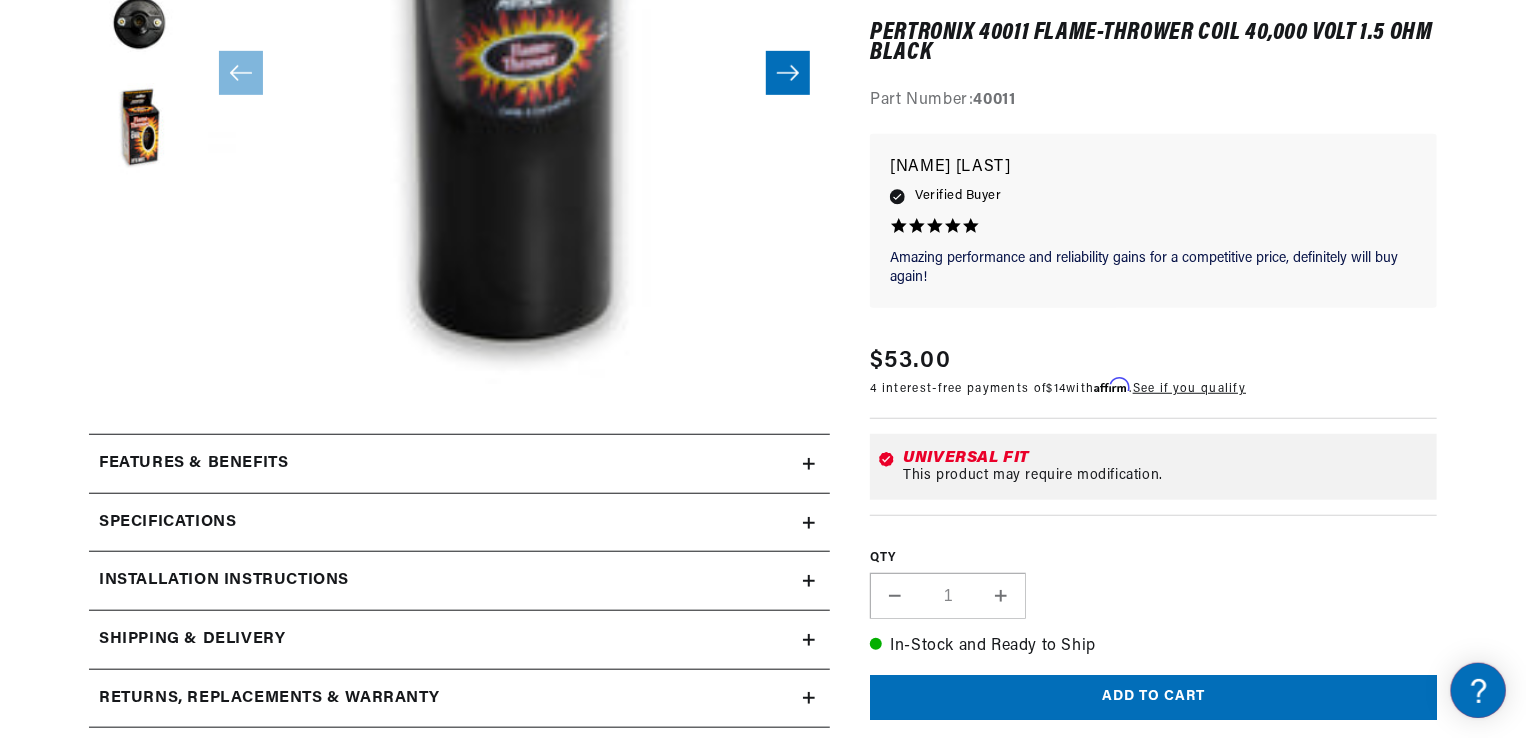 scroll, scrollTop: 0, scrollLeft: 746, axis: horizontal 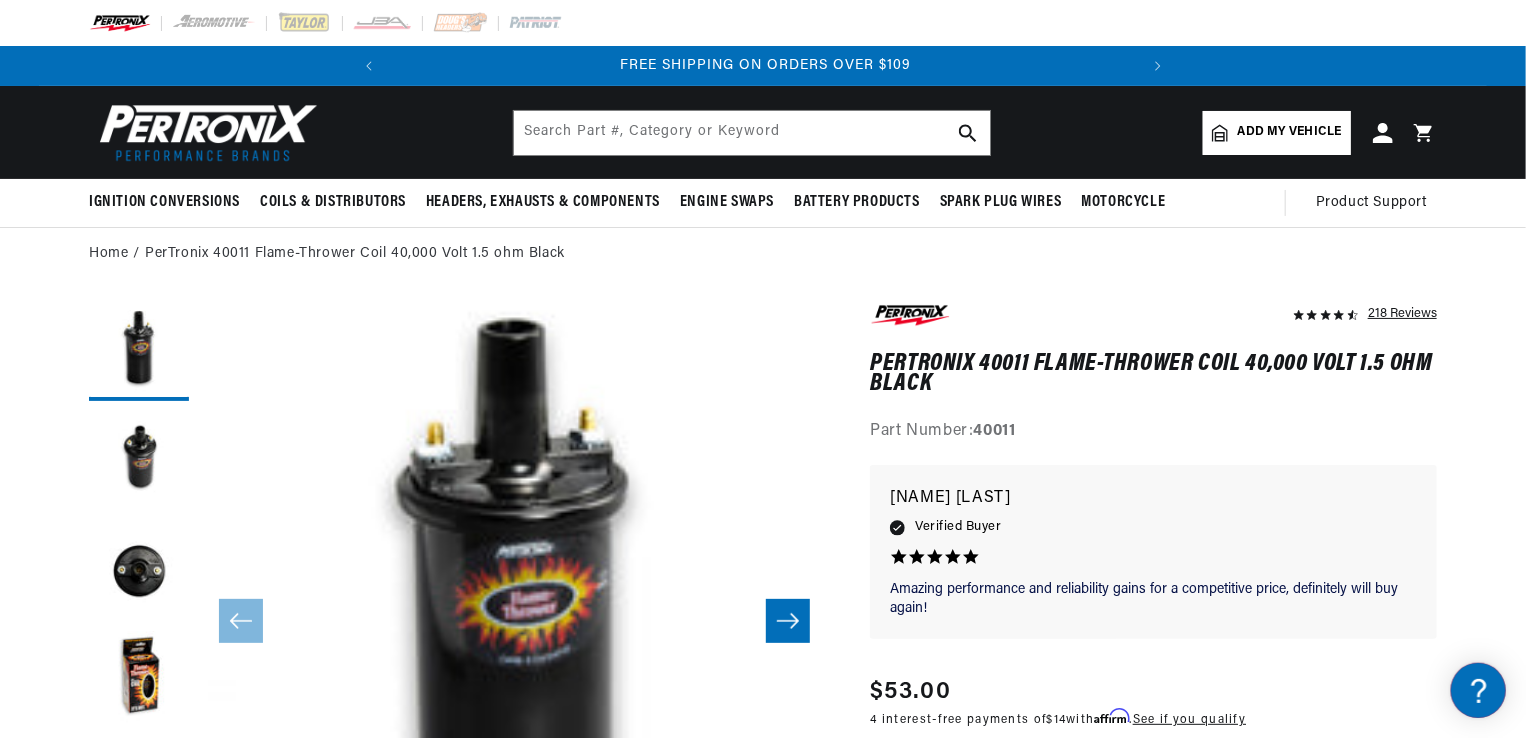 click on "Add my vehicle" at bounding box center [1290, 132] 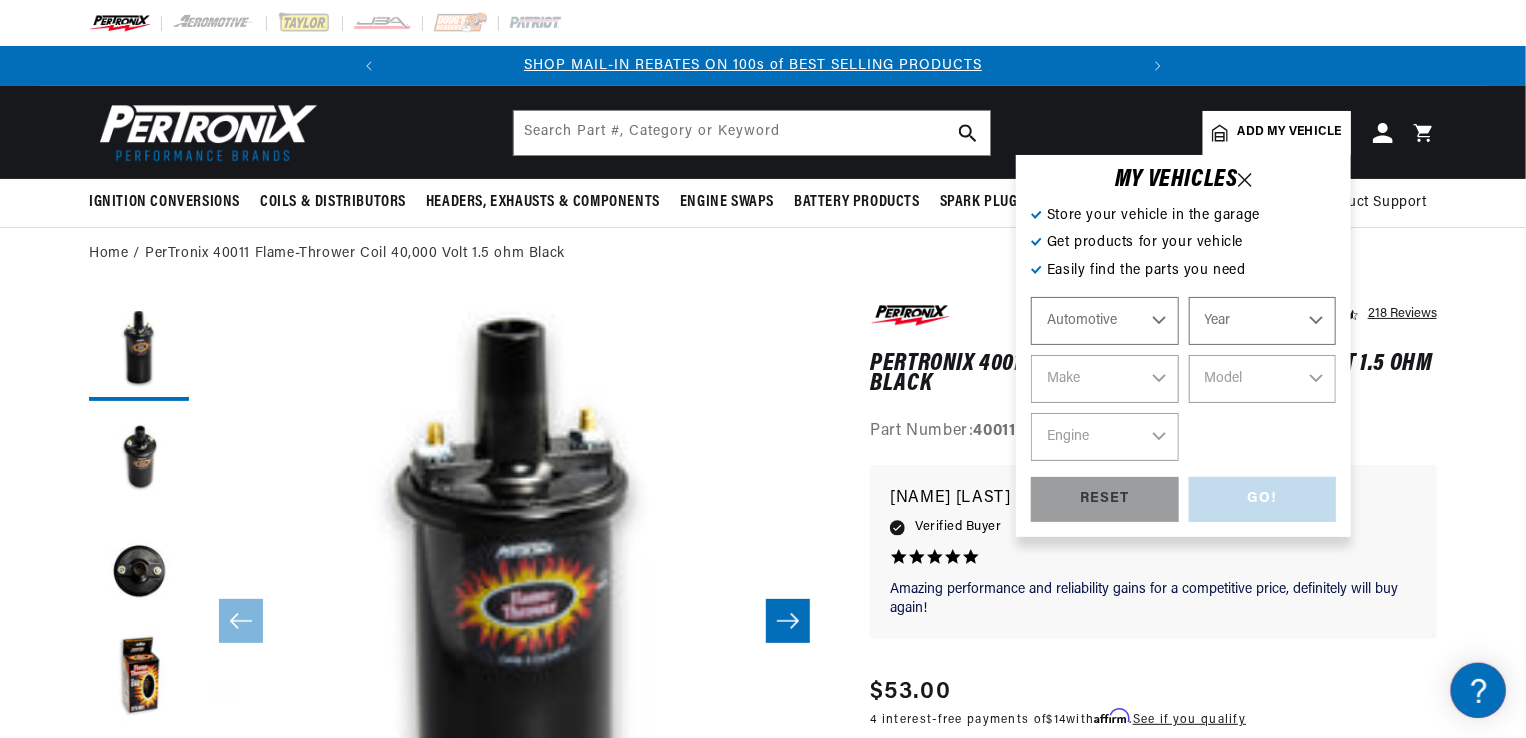 scroll, scrollTop: 0, scrollLeft: 0, axis: both 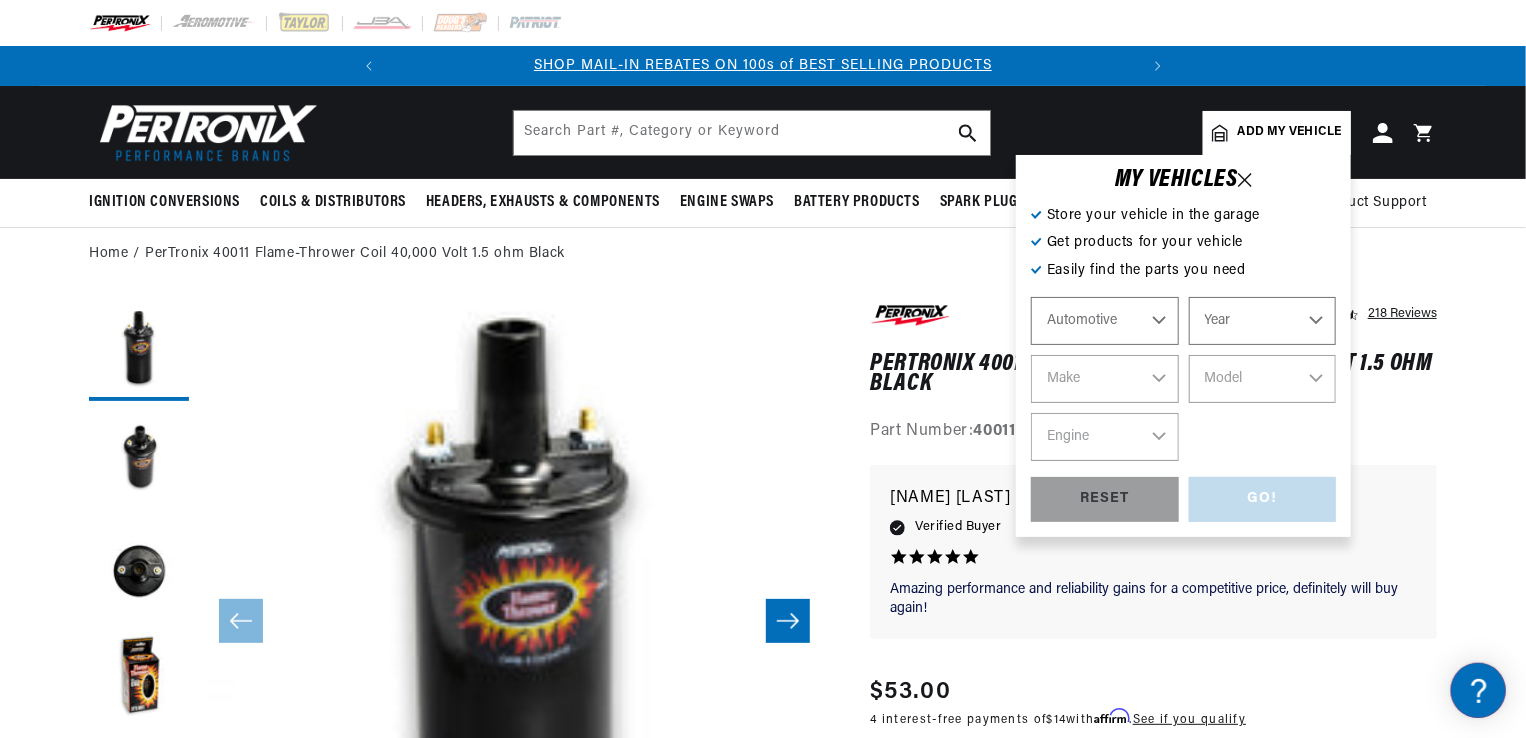 click on "Automotive
Agricultural
Industrial
Marine
Motorcycle" at bounding box center (1105, 321) 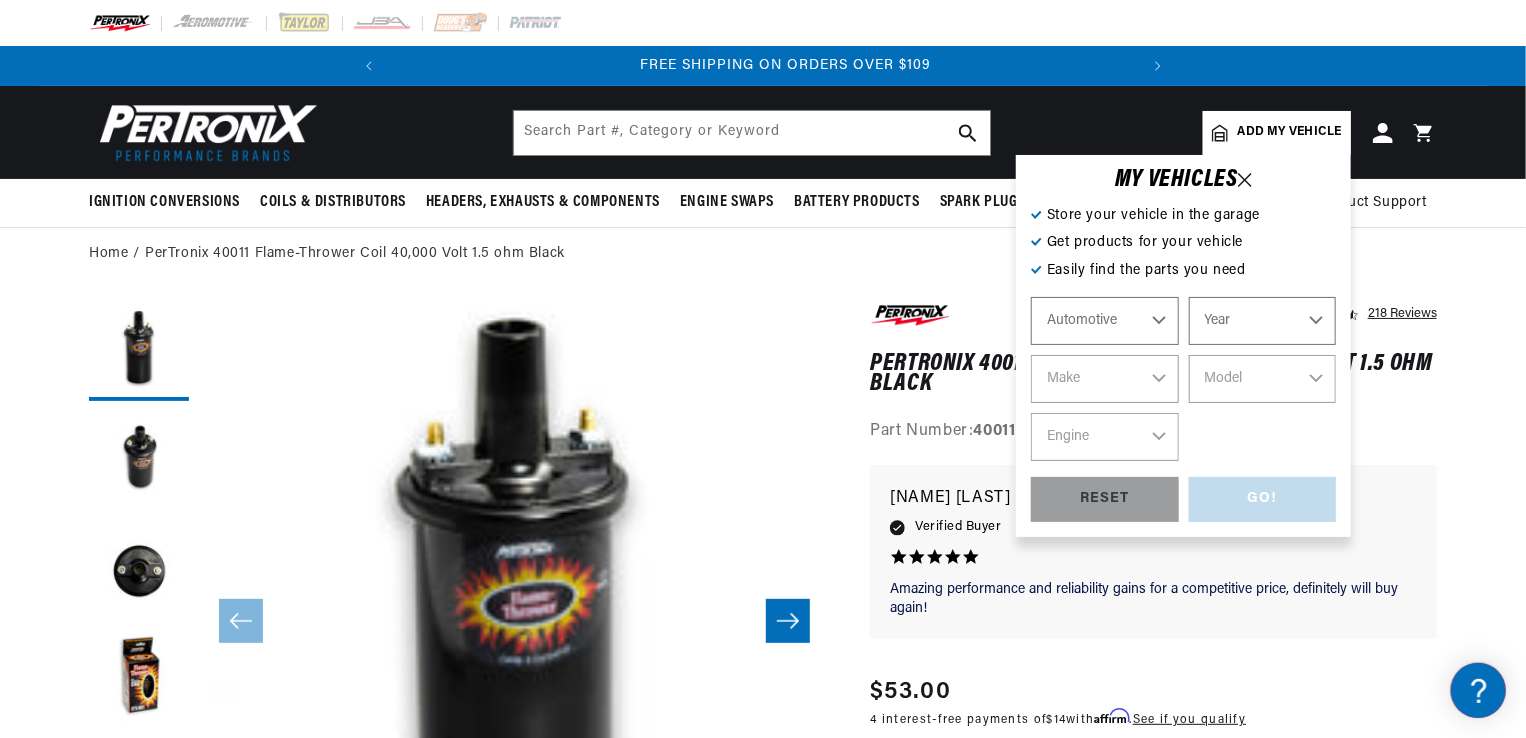 scroll, scrollTop: 0, scrollLeft: 746, axis: horizontal 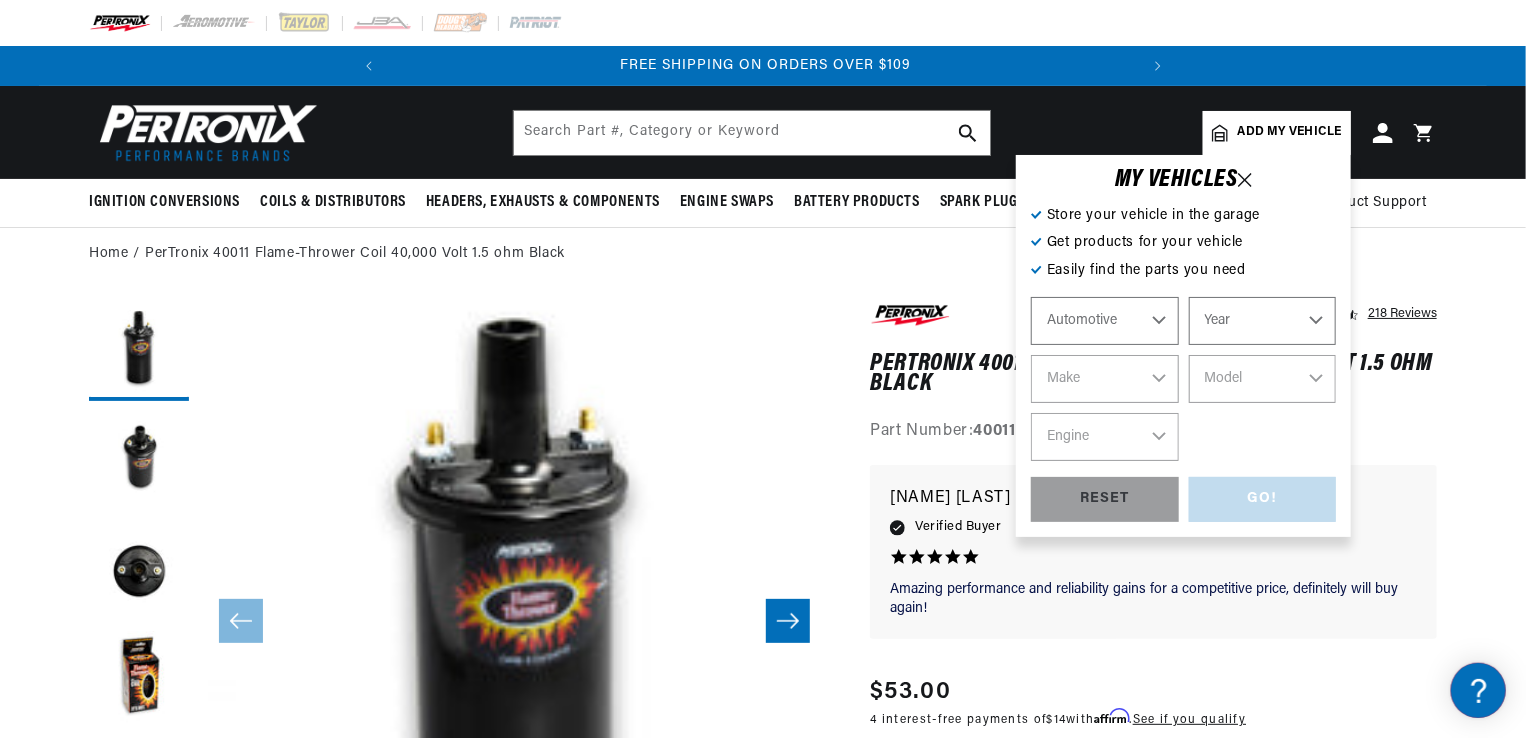click on "Get products for your vehicle" at bounding box center (1183, 243) 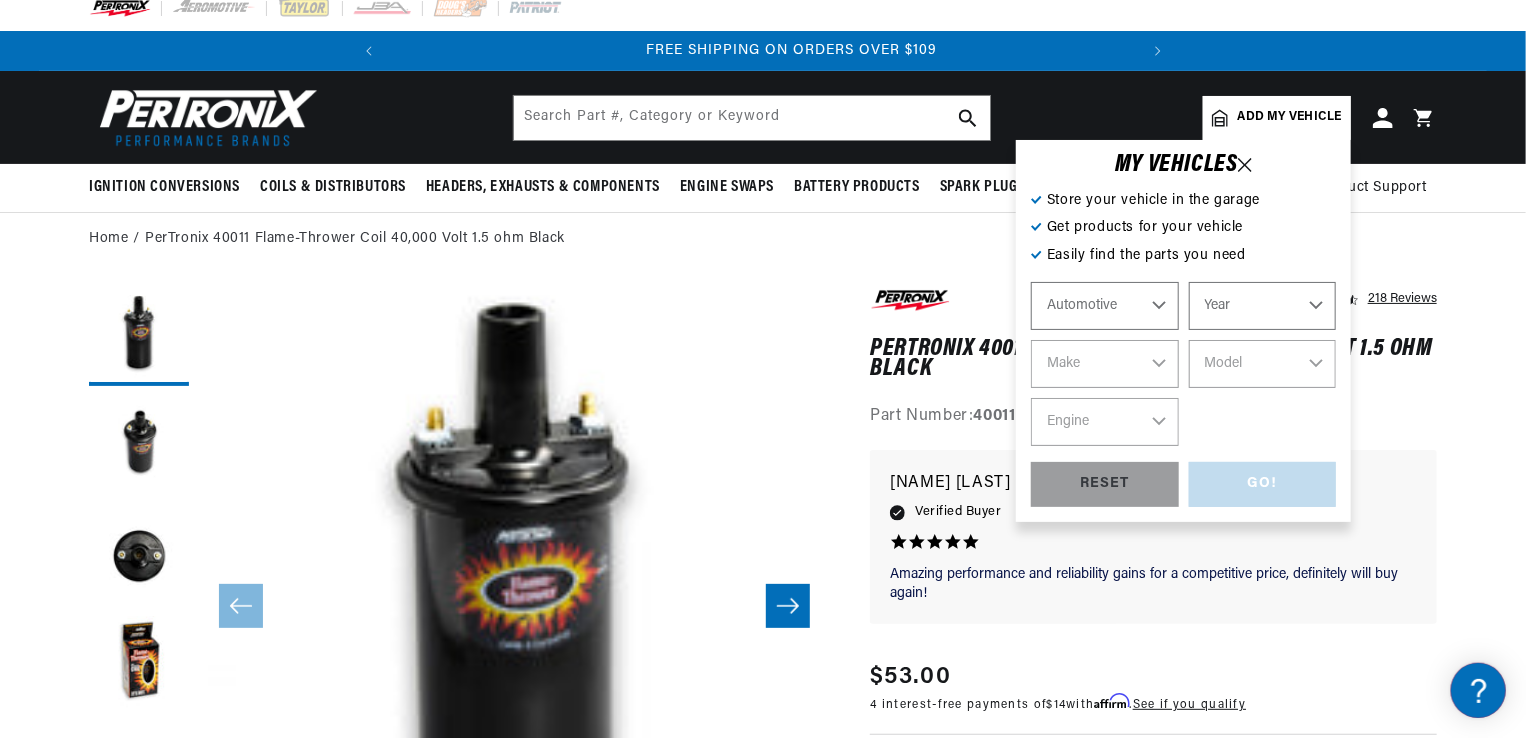 scroll, scrollTop: 52, scrollLeft: 0, axis: vertical 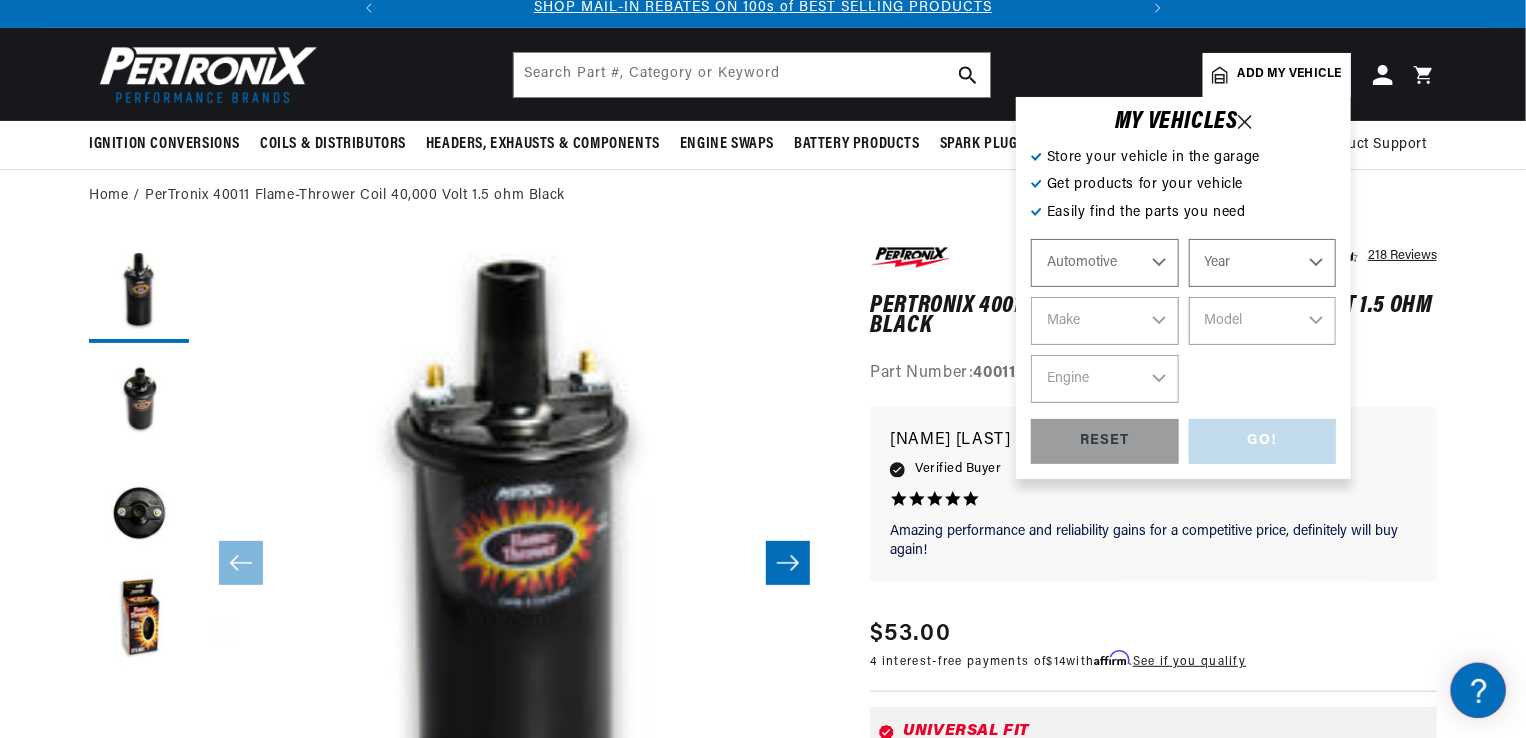 click on "Year
2022
2021
2020
2019
2018
2017
2016
2015
2014
2013
2012
2011
2010
2009
2008
2007
2006
2005
2004
2003
2002
2001
2000
1999
1998
1997
1996
1995
1994
1993
1992
1991
1990
1989
1988
1987
1986 1985" at bounding box center [1263, 263] 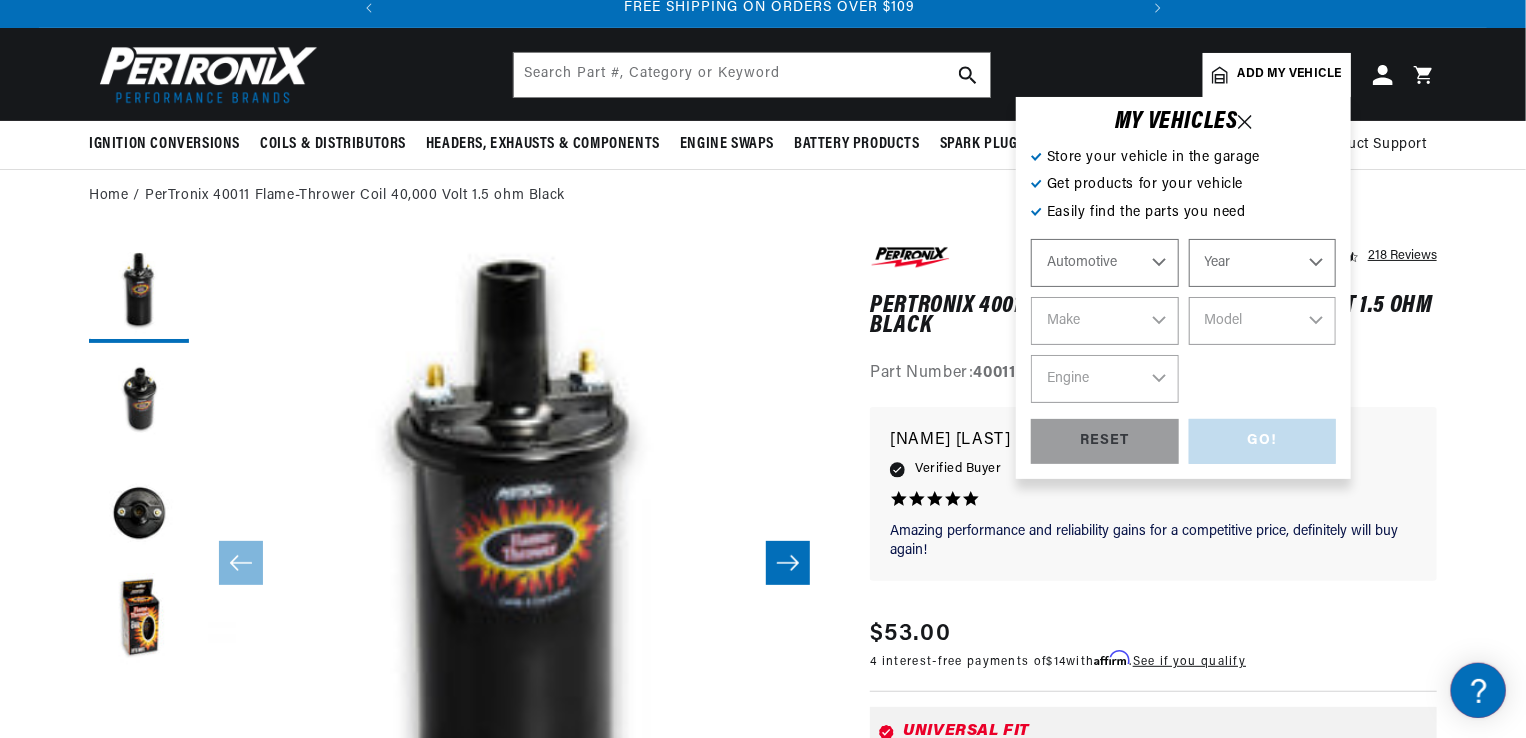 scroll, scrollTop: 0, scrollLeft: 746, axis: horizontal 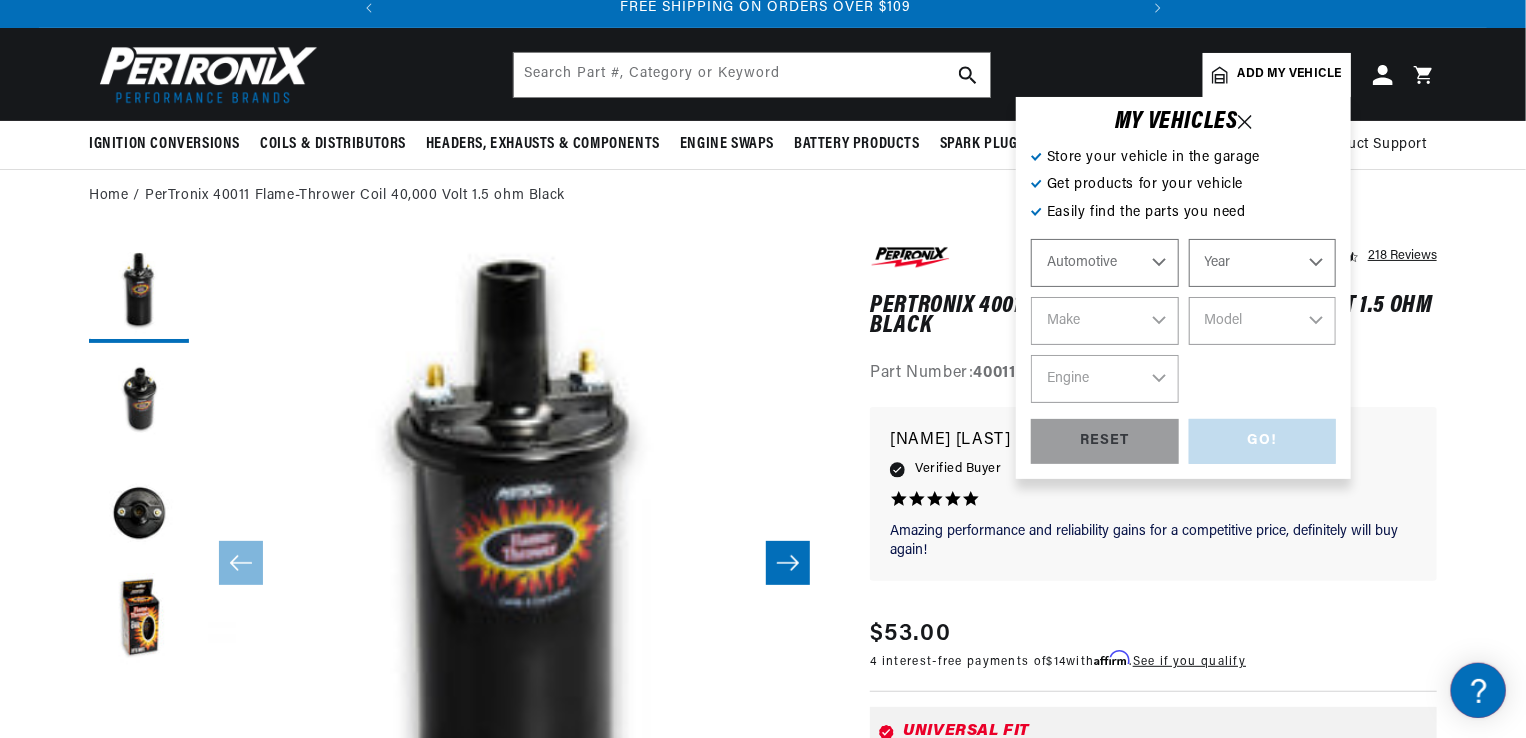 select on "1975" 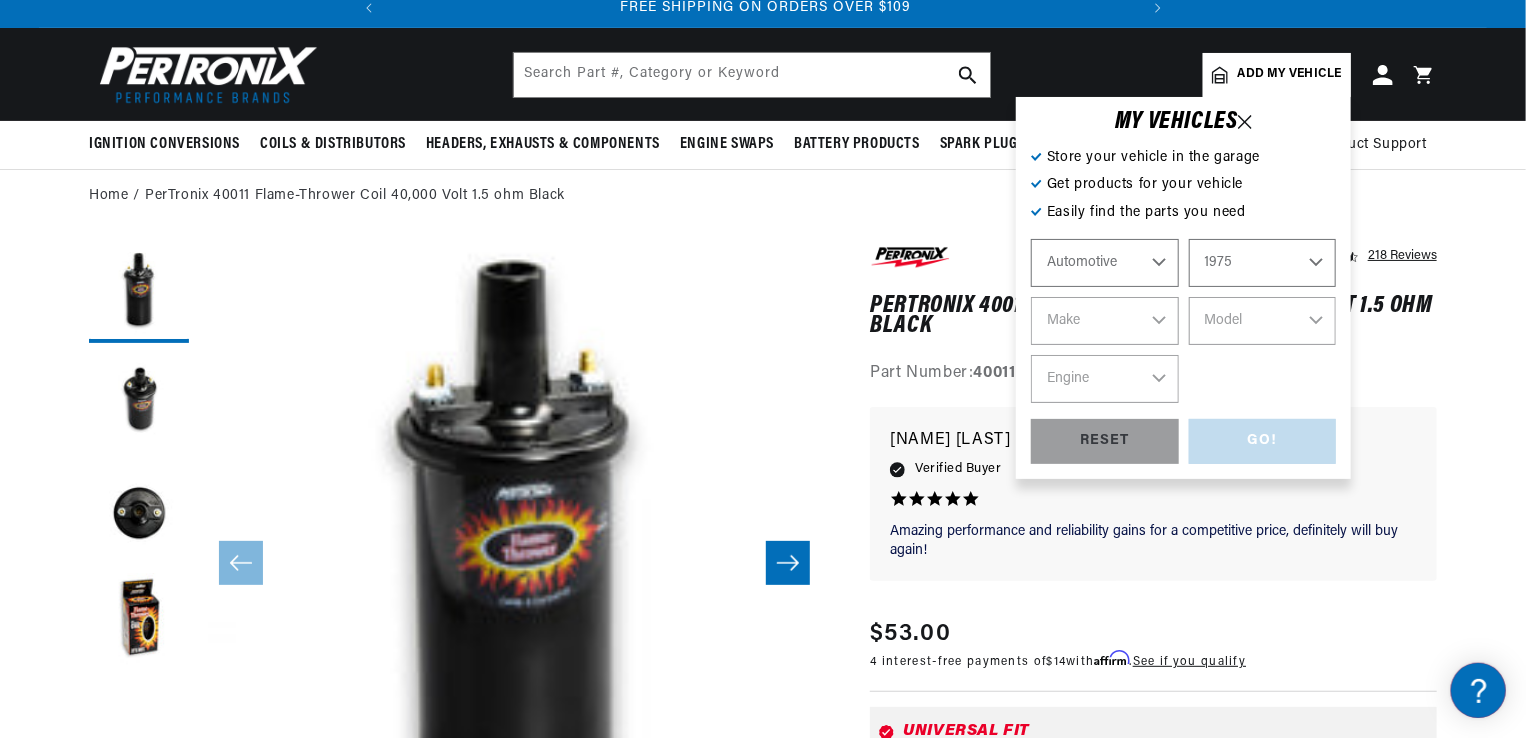 click on "Year
2022
2021
2020
2019
2018
2017
2016
2015
2014
2013
2012
2011
2010
2009
2008
2007
2006
2005
2004
2003
2002
2001
2000
1999
1998
1997
1996
1995
1994
1993
1992
1991
1990
1989
1988
1987
1986 1985" at bounding box center (1263, 263) 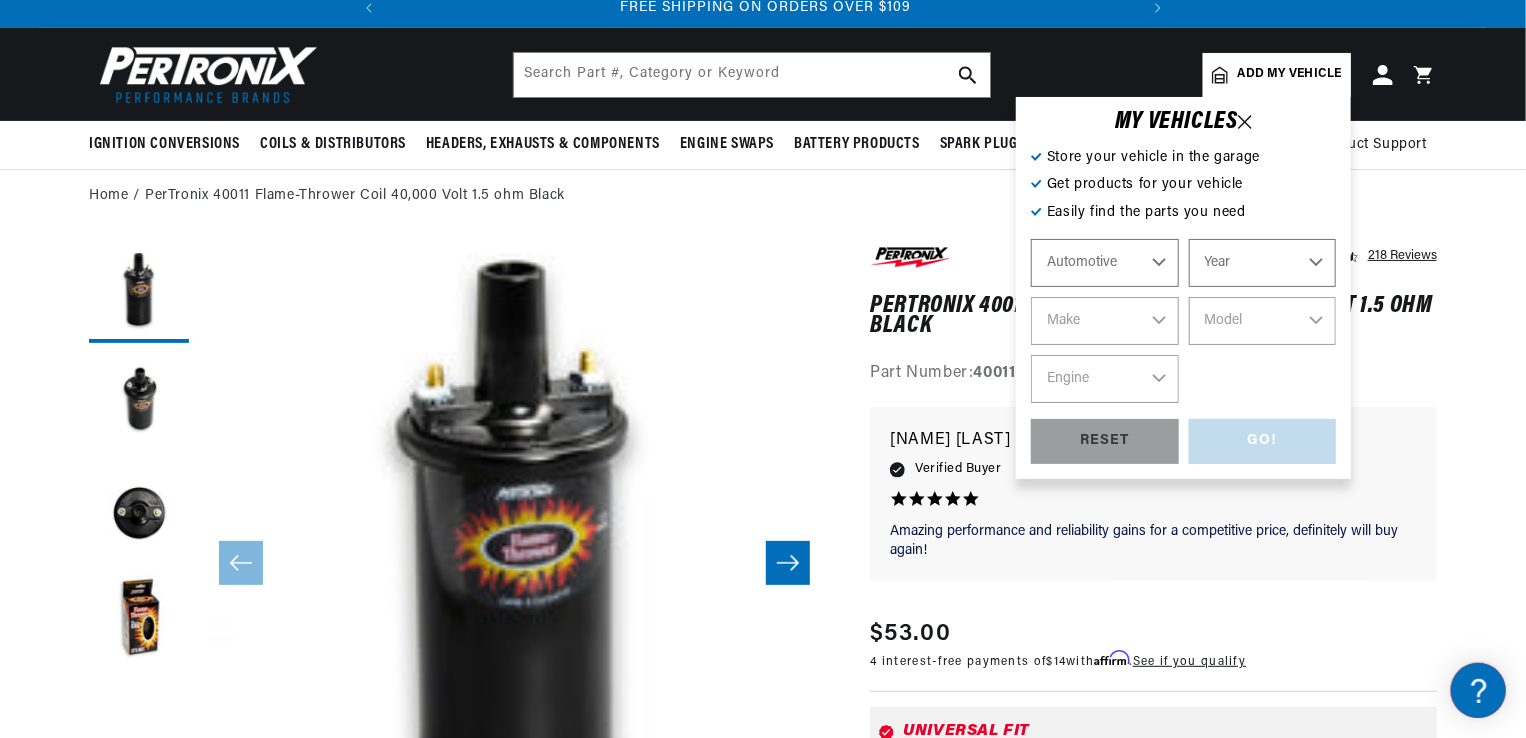 select on "1975" 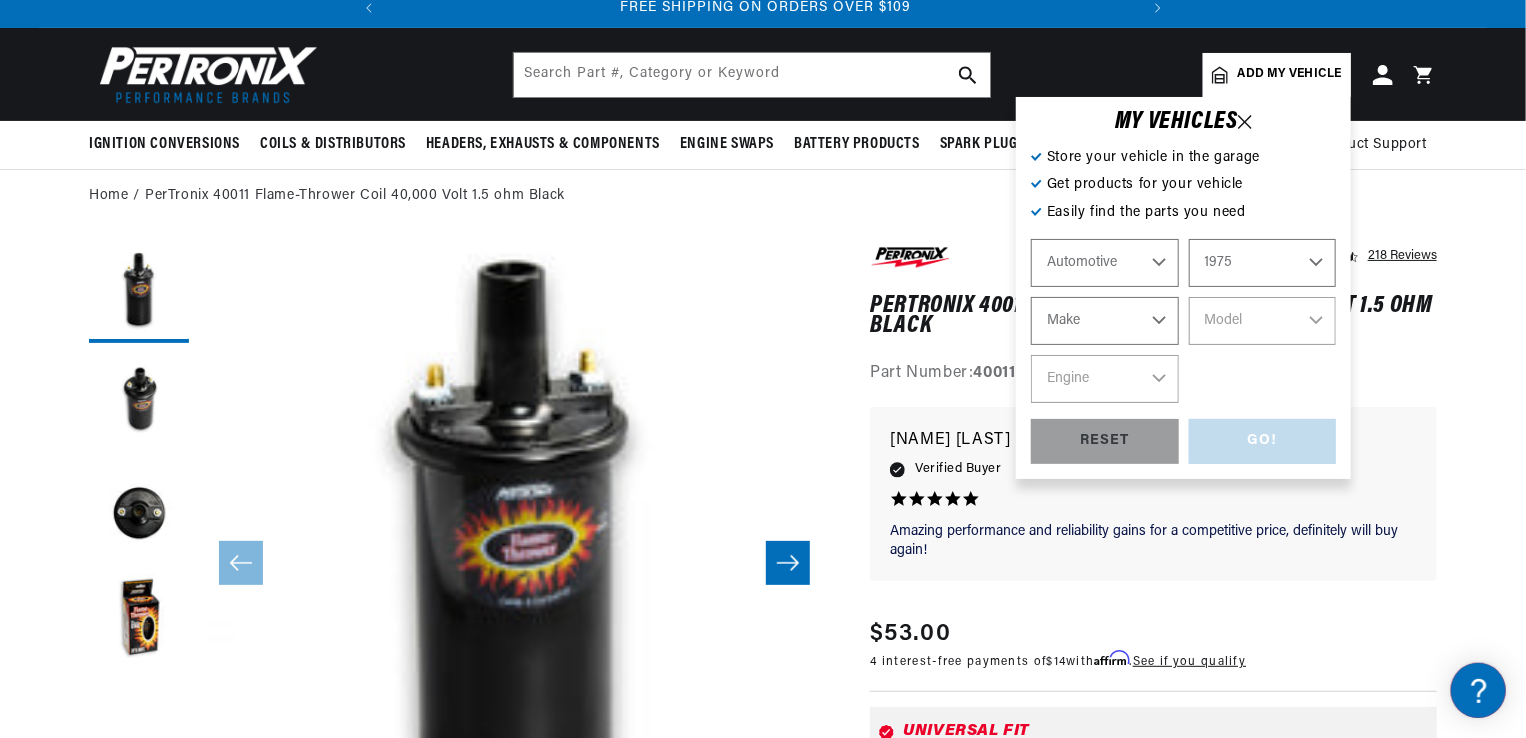 click on "Make
Alfa Romeo
American Motors
Audi
Austin
BMW
Buick
Cadillac
Checker
Chevrolet
Chrysler
Citroen
Dodge
Ferrari
Fiat
Ford
Ford (Europe)
GMC
Honda
IHC Truck
International
Jaguar
Jeep
Lamborghini
Lincoln
Lotus
Maserati
Mercedes-Benz
Mercury
MG
Nissan
Oldsmobile
Opel
Peugeot" at bounding box center [1105, 321] 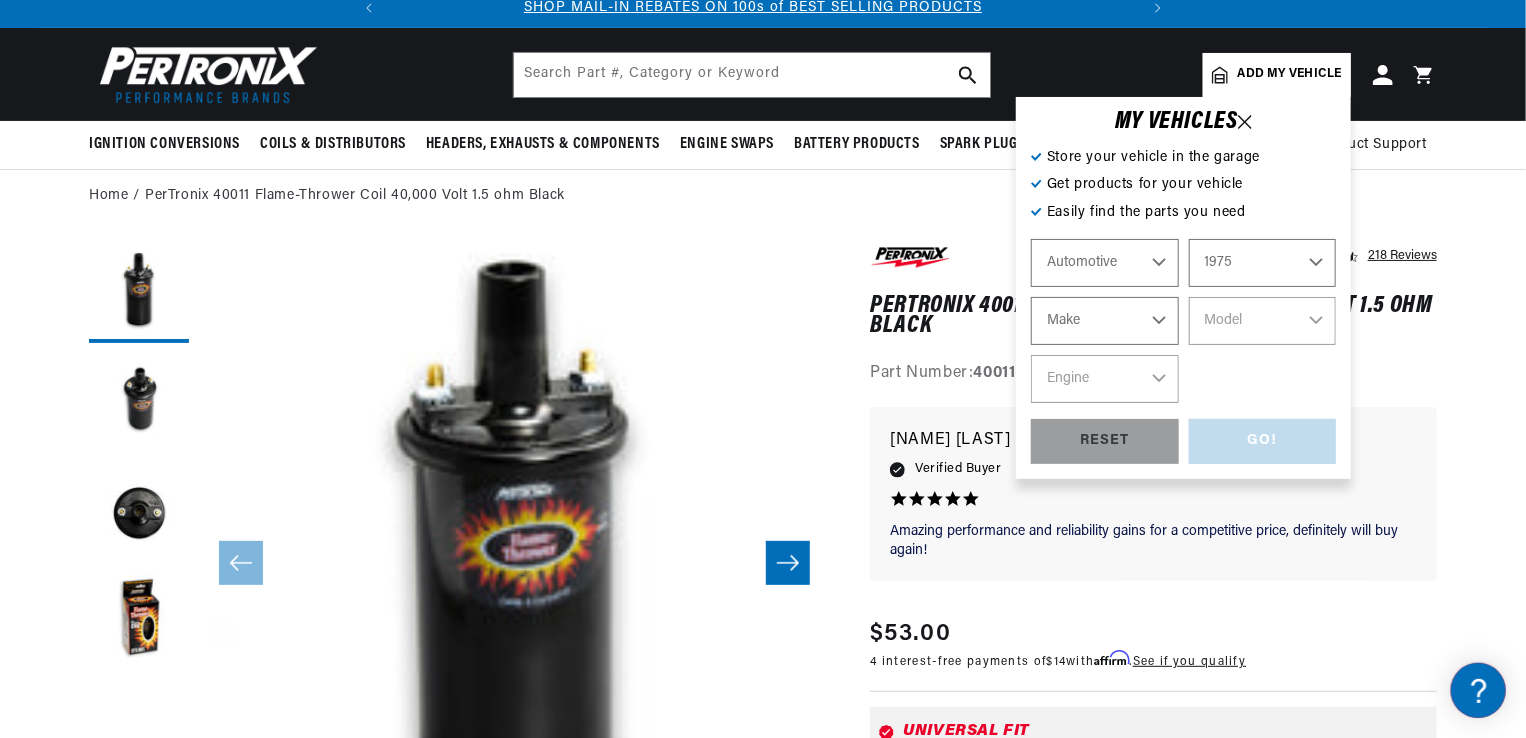 scroll, scrollTop: 0, scrollLeft: 0, axis: both 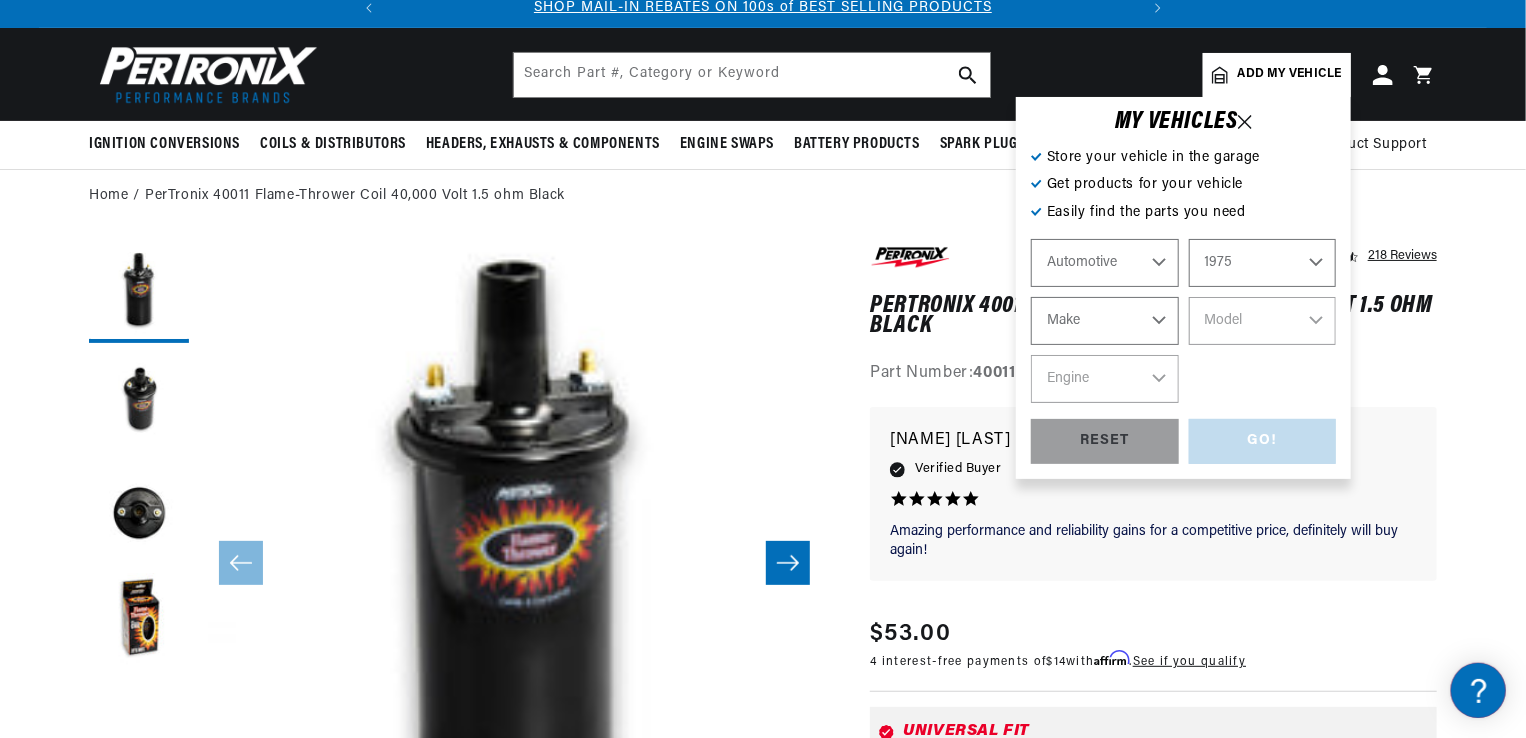 select on "Jeep" 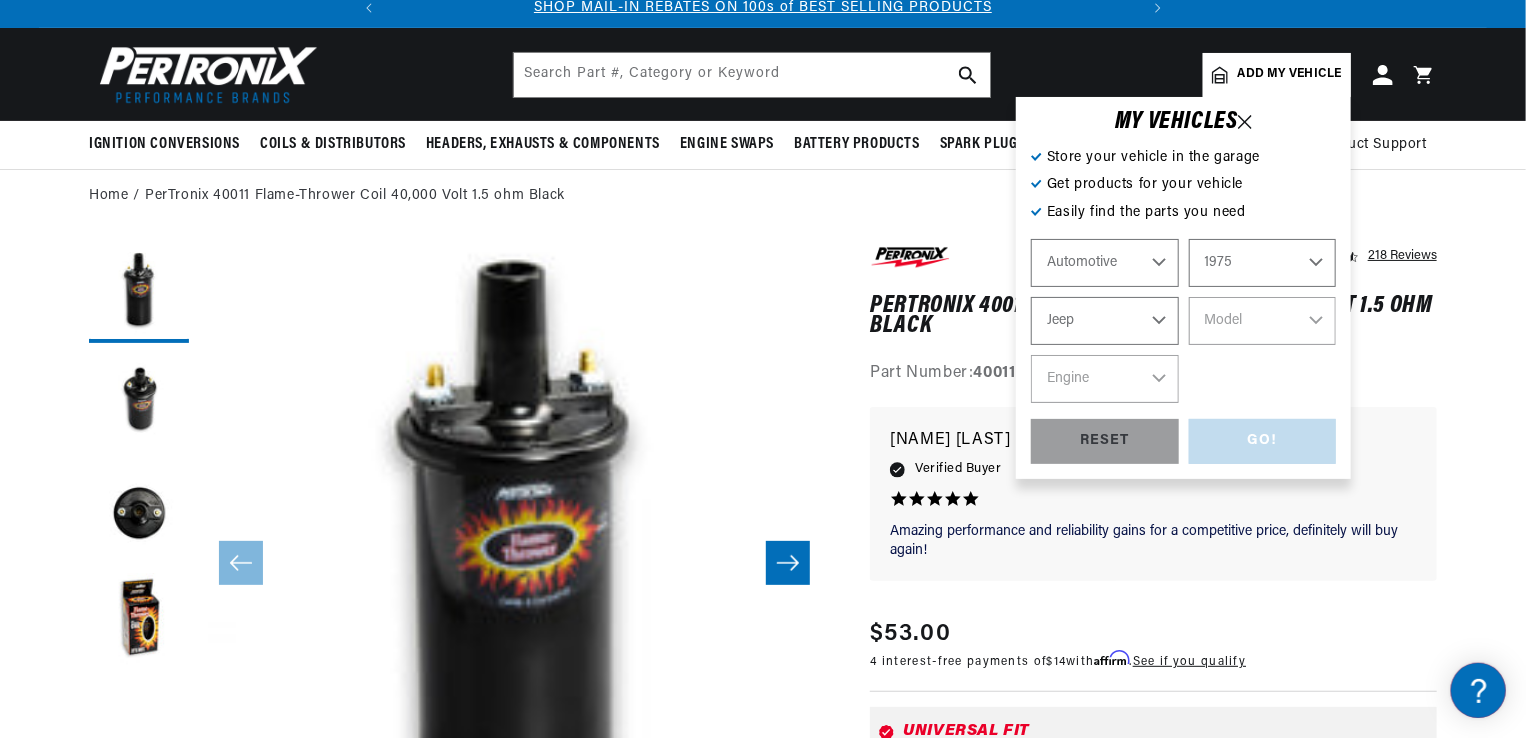 click on "Make
Alfa Romeo
American Motors
Audi
Austin
BMW
Buick
Cadillac
Checker
Chevrolet
Chrysler
Citroen
Dodge
Ferrari
Fiat
Ford
Ford (Europe)
GMC
Honda
IHC Truck
International
Jaguar
Jeep
Lamborghini
Lincoln
Lotus
Maserati
Mercedes-Benz
Mercury
MG
Nissan
Oldsmobile
Opel
Peugeot" at bounding box center (1105, 321) 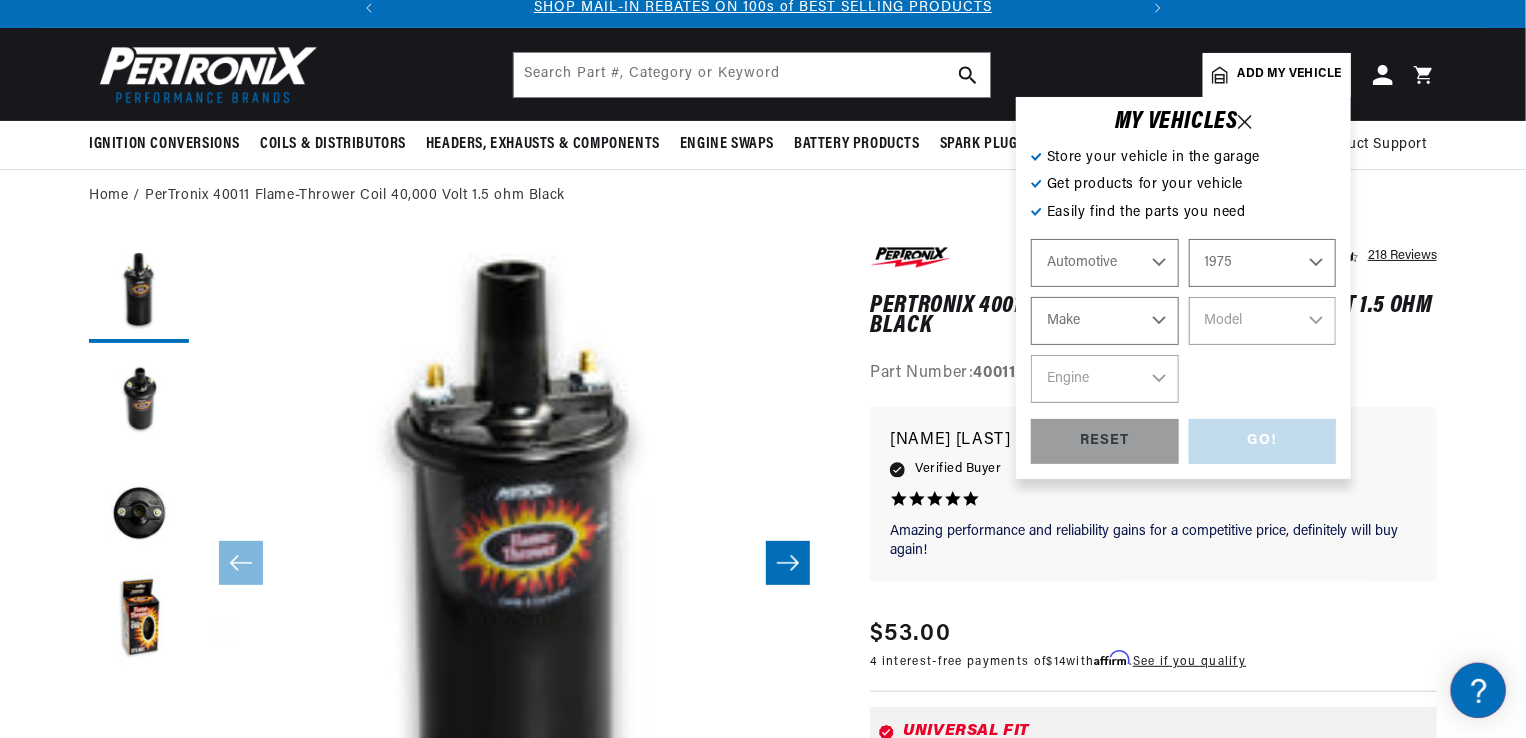 select on "Jeep" 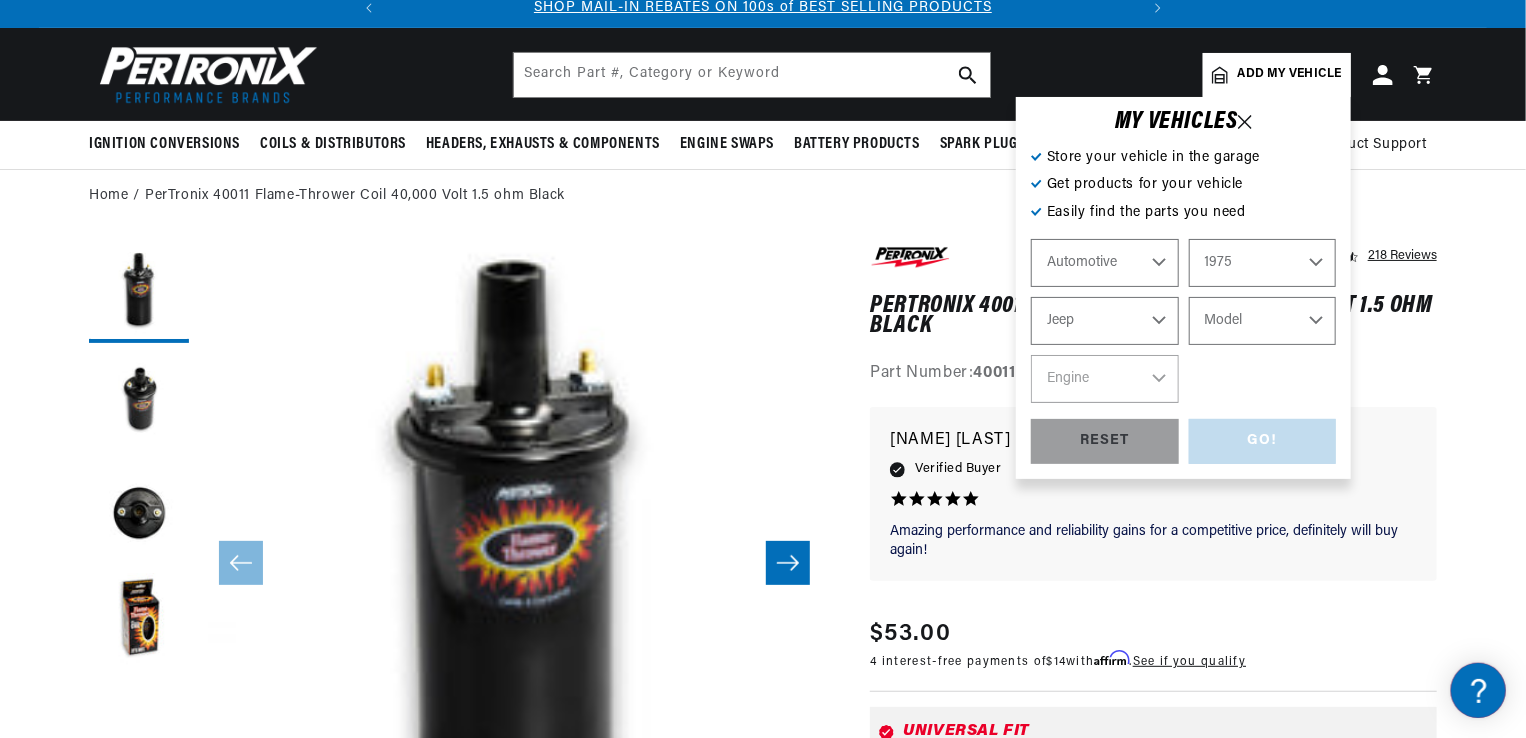 click on "Model
Cherokee
CJ5
CJ6
J10
J20
Wagoneer" at bounding box center [1263, 321] 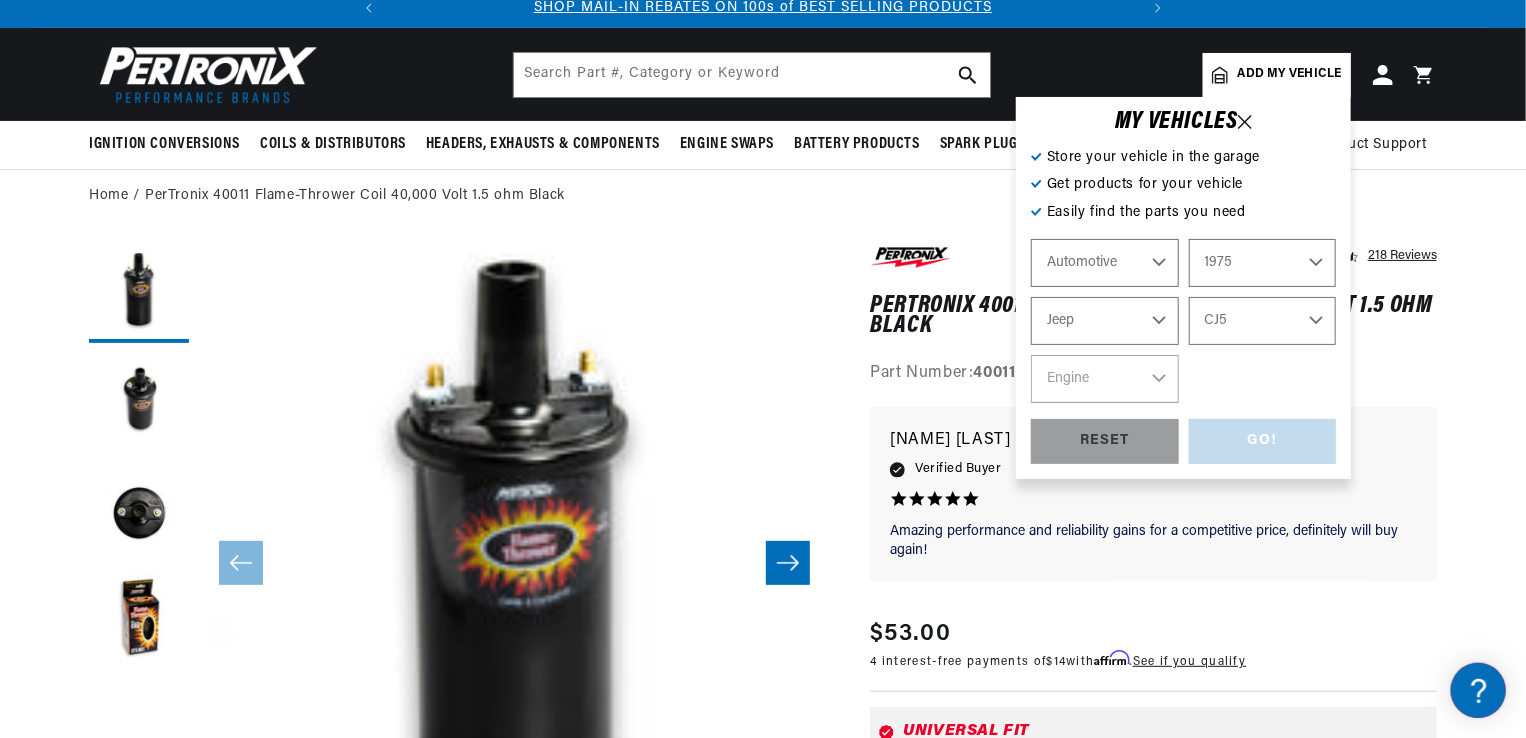 click on "Model
Cherokee
CJ5
CJ6
J10
J20
Wagoneer" at bounding box center (1263, 321) 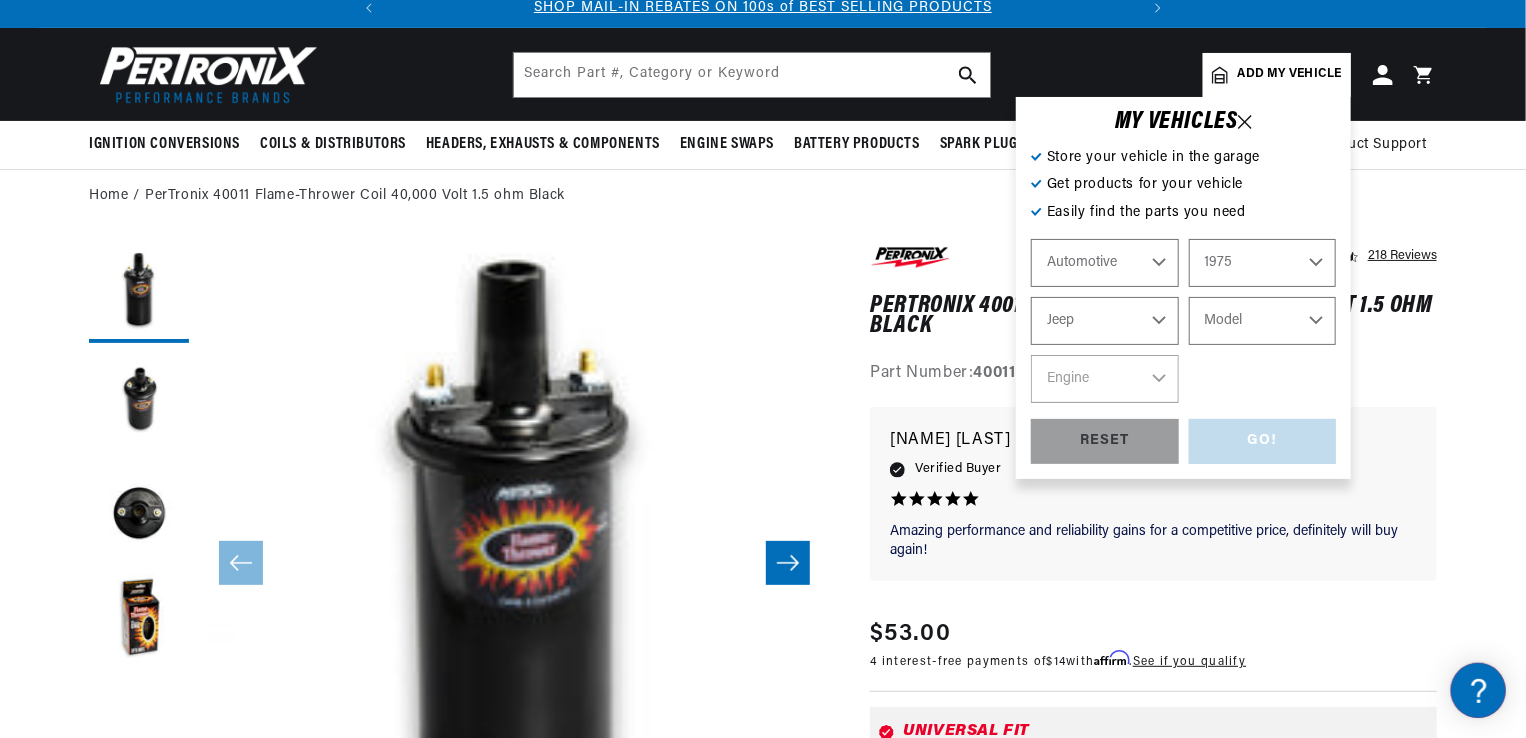 select on "CJ5" 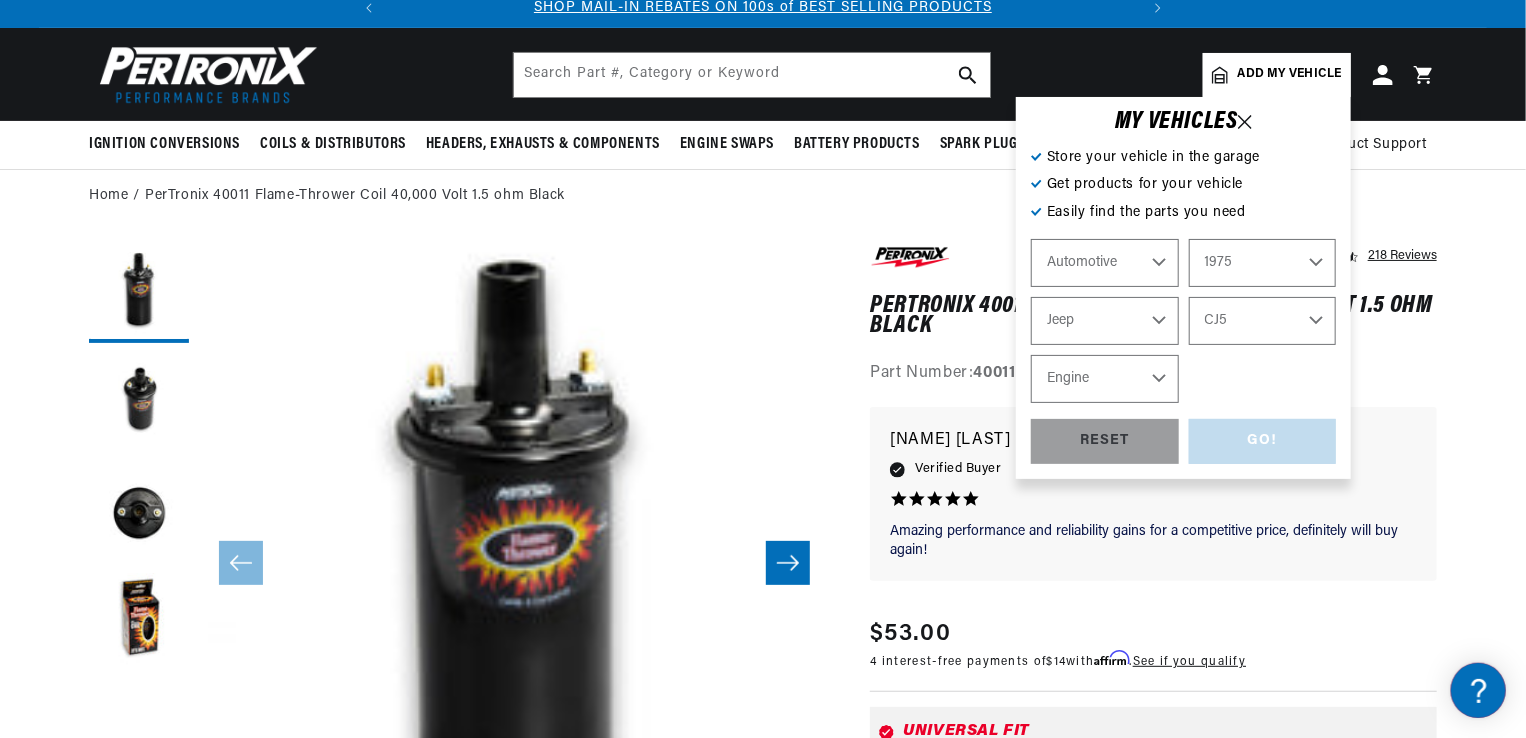 click on "GO!
RESET" at bounding box center [1183, 441] 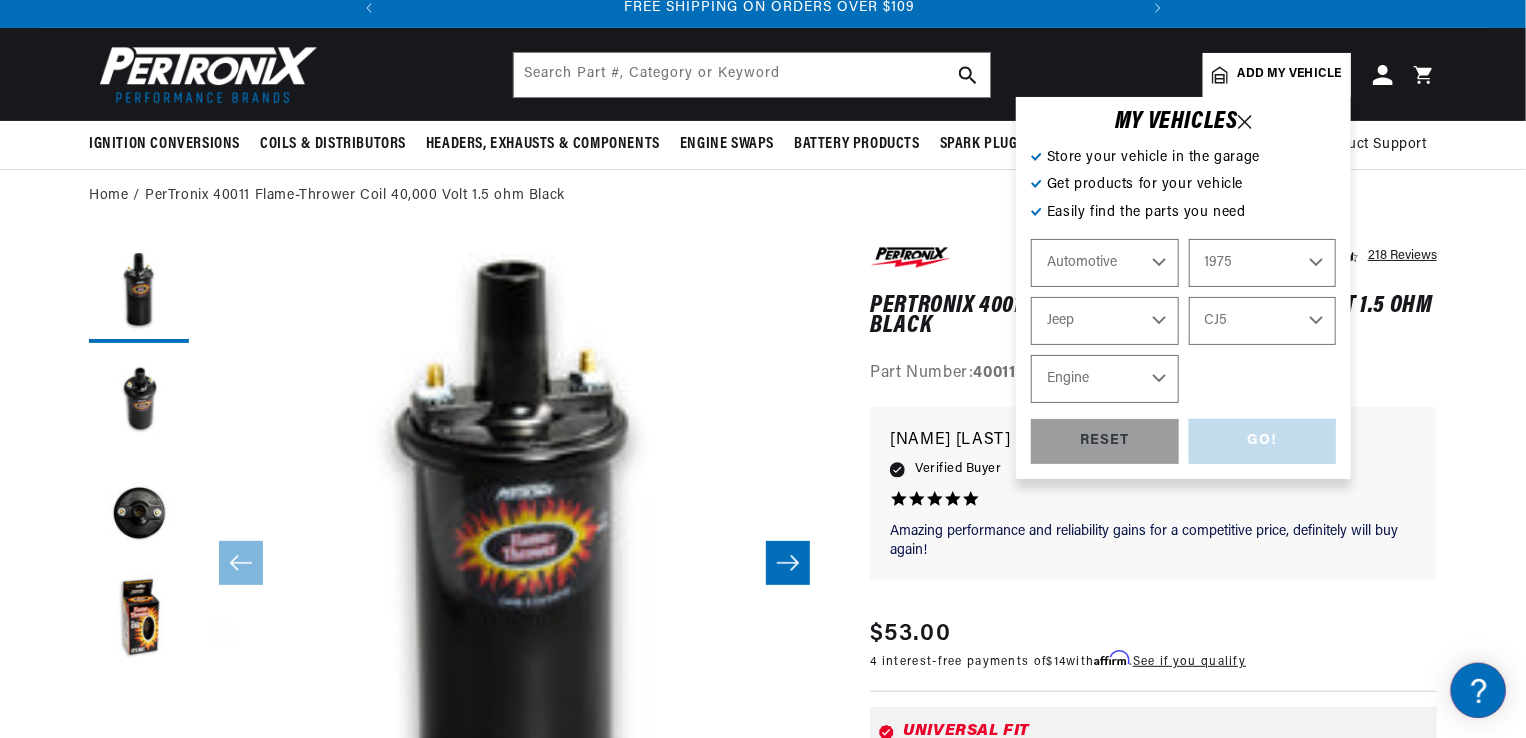 scroll, scrollTop: 0, scrollLeft: 746, axis: horizontal 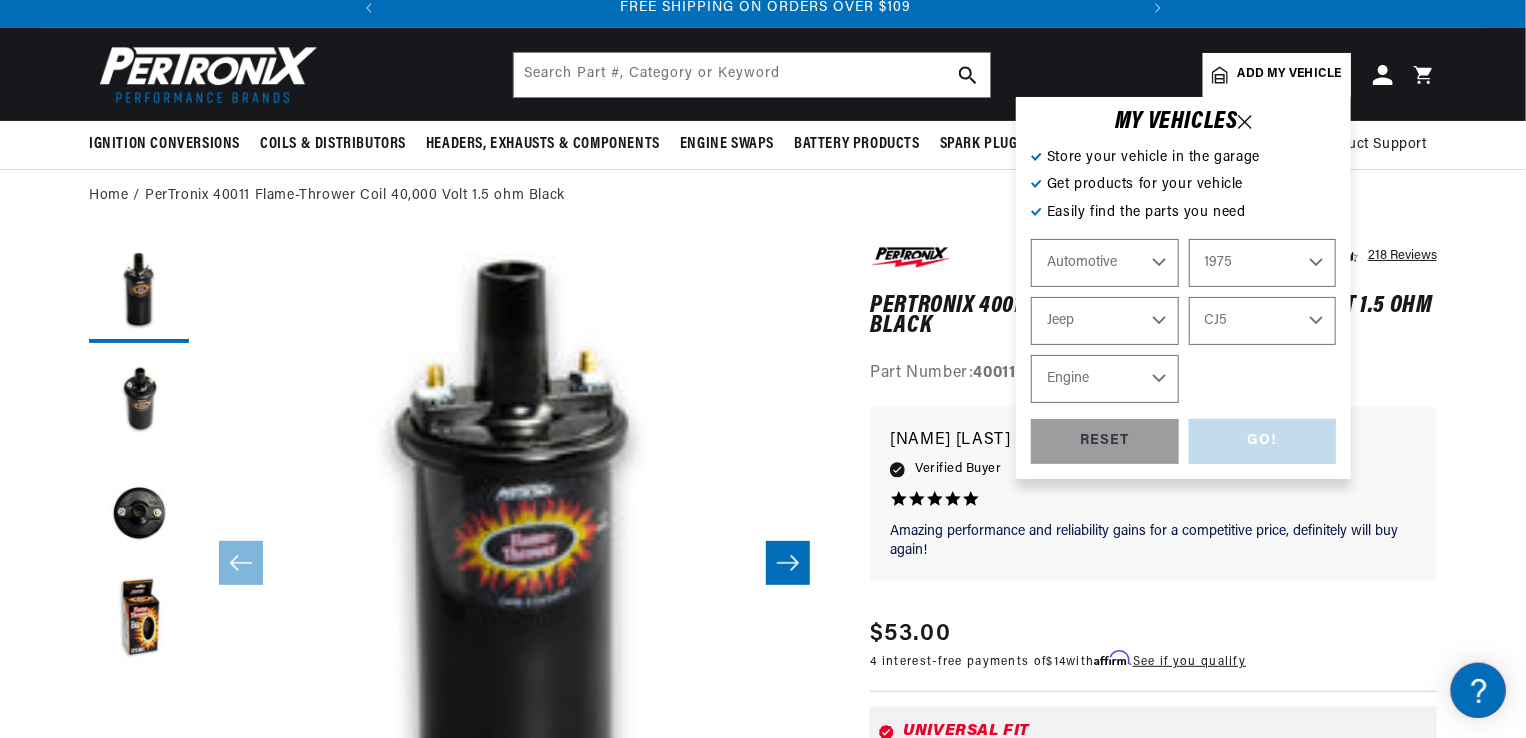 click on "GO!
RESET" at bounding box center [1183, 441] 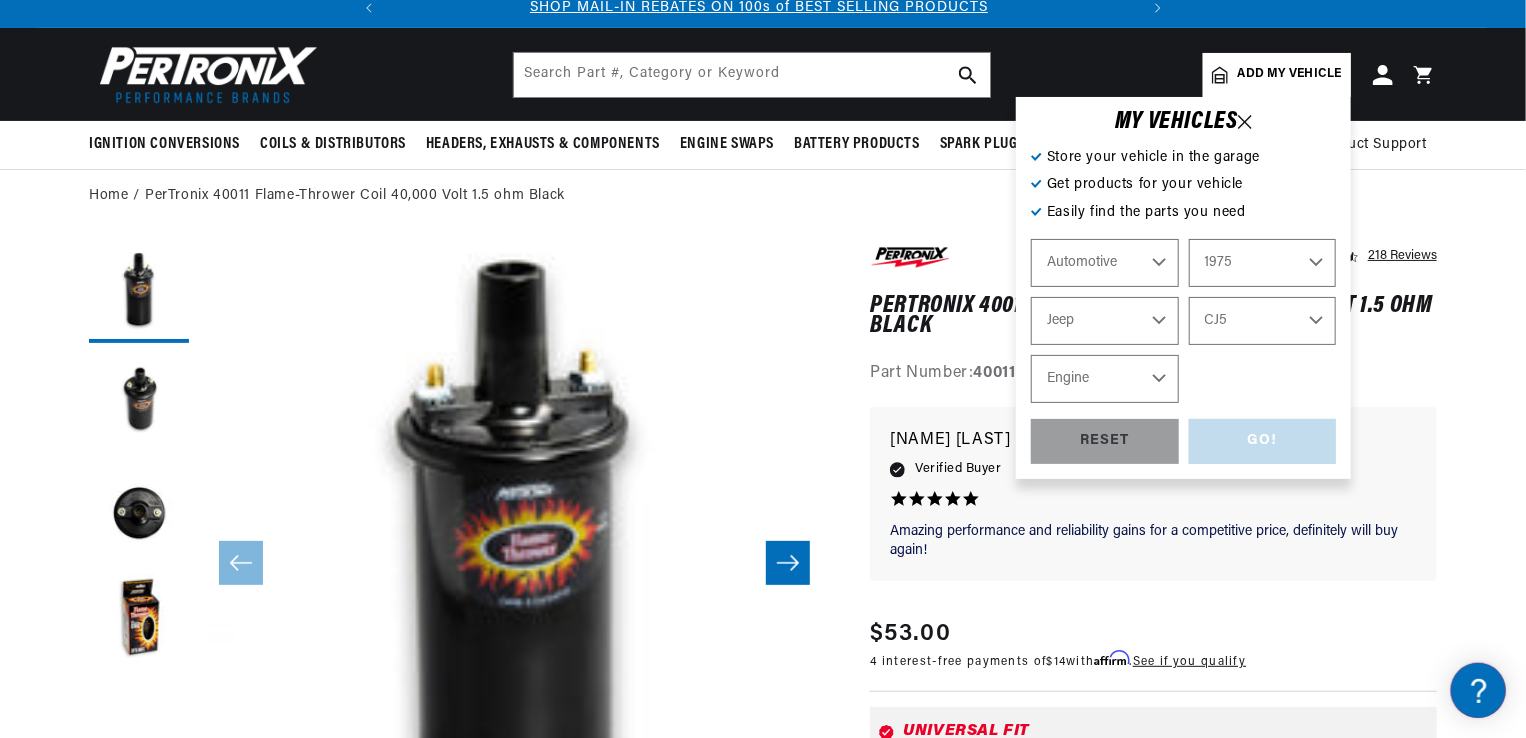 scroll, scrollTop: 0, scrollLeft: 0, axis: both 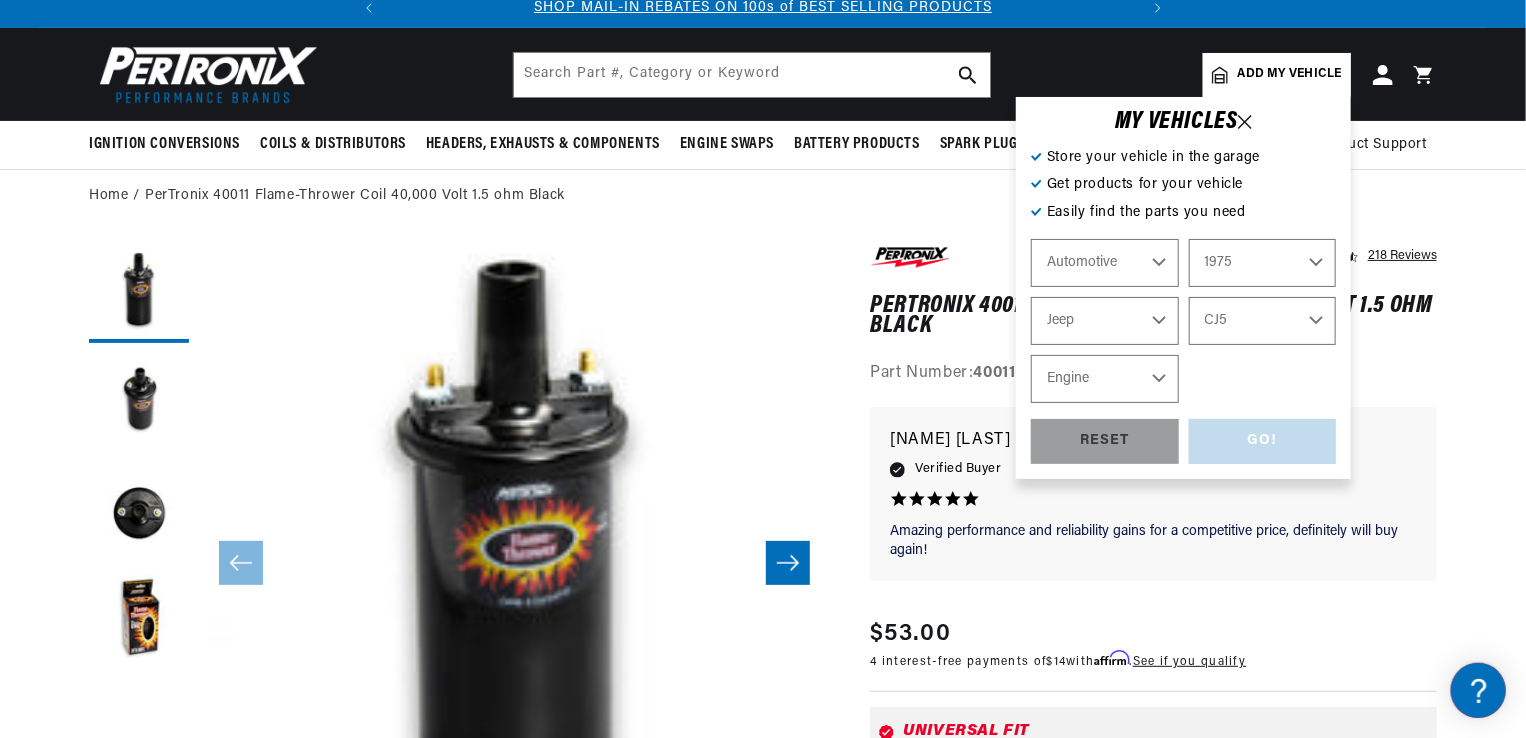 click on "Add my vehicle" at bounding box center (1290, 74) 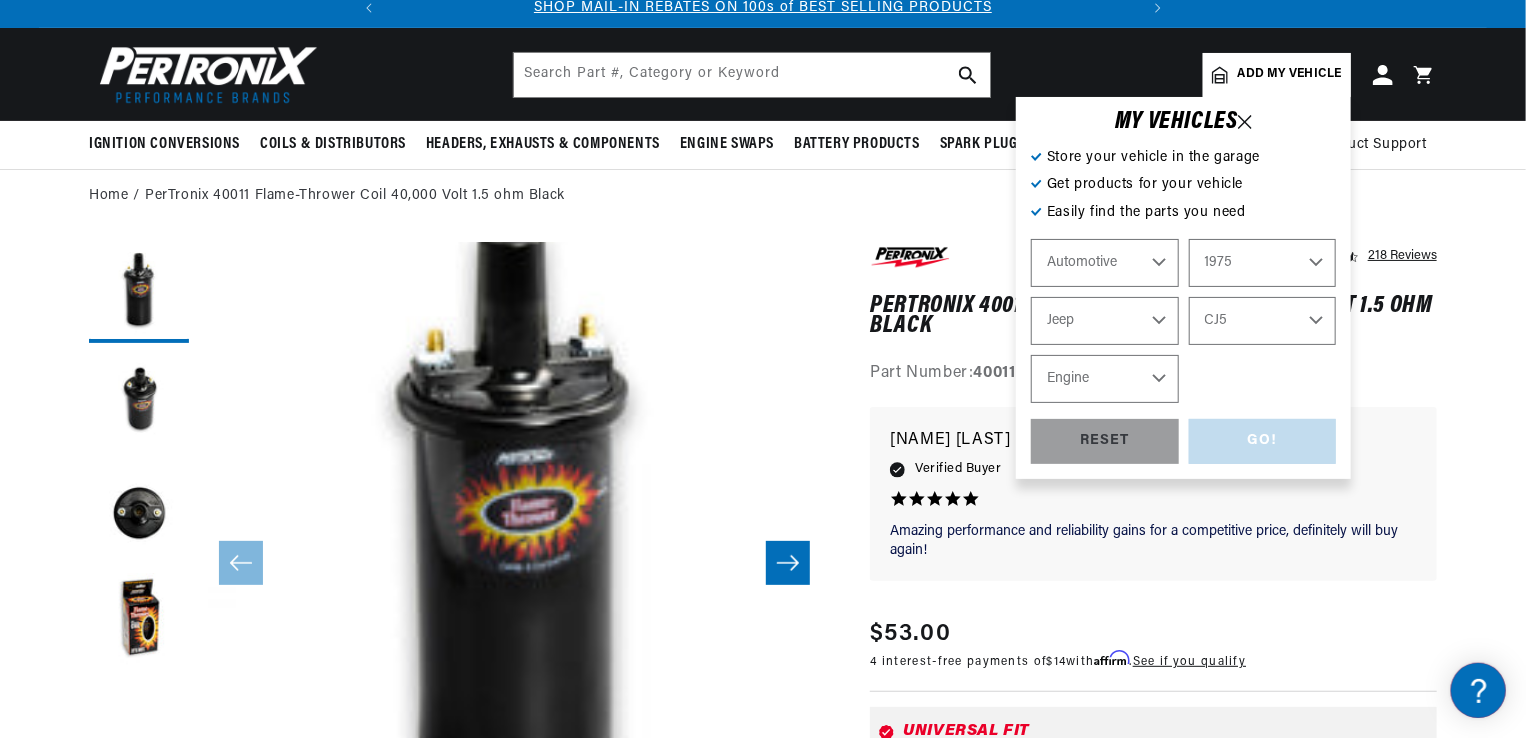scroll, scrollTop: 63, scrollLeft: 0, axis: vertical 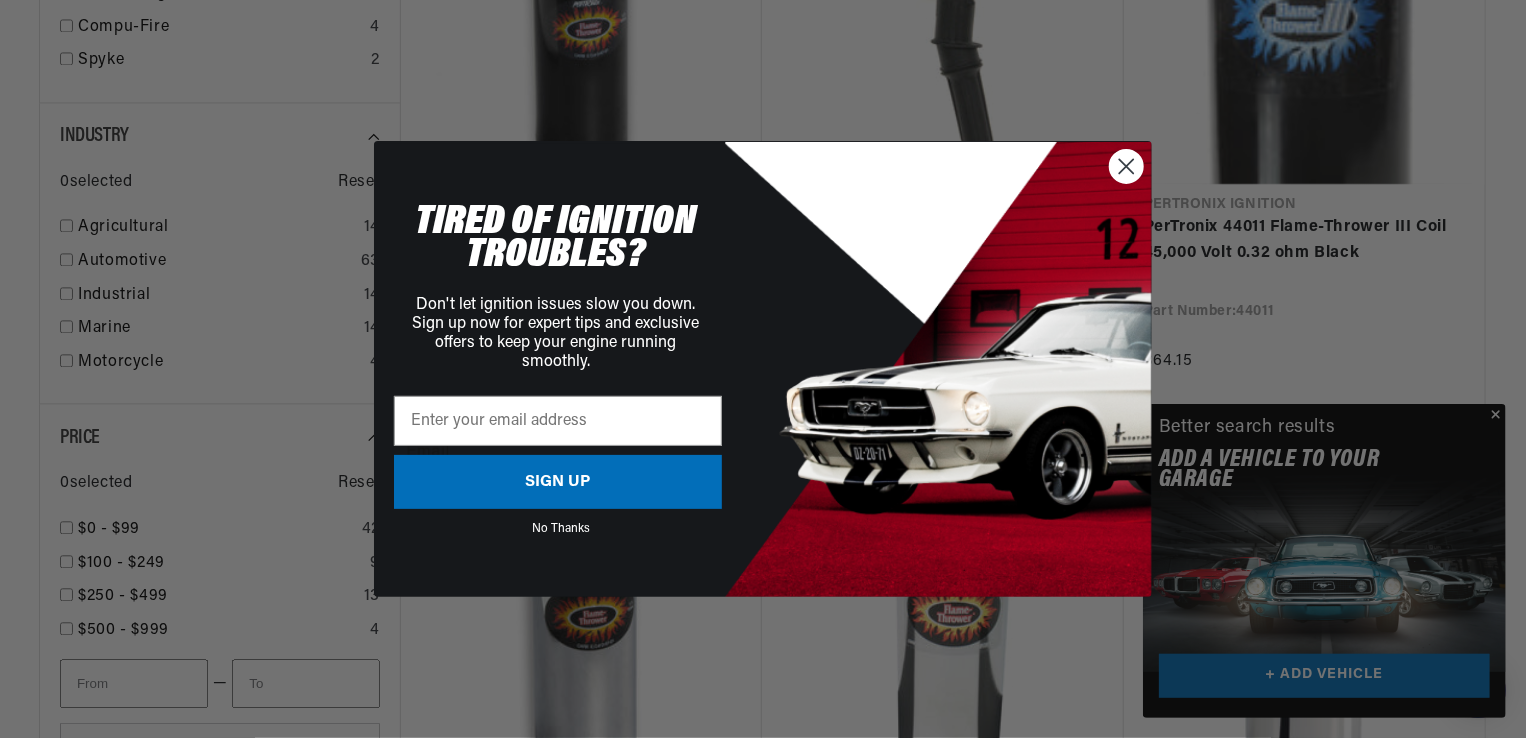 click 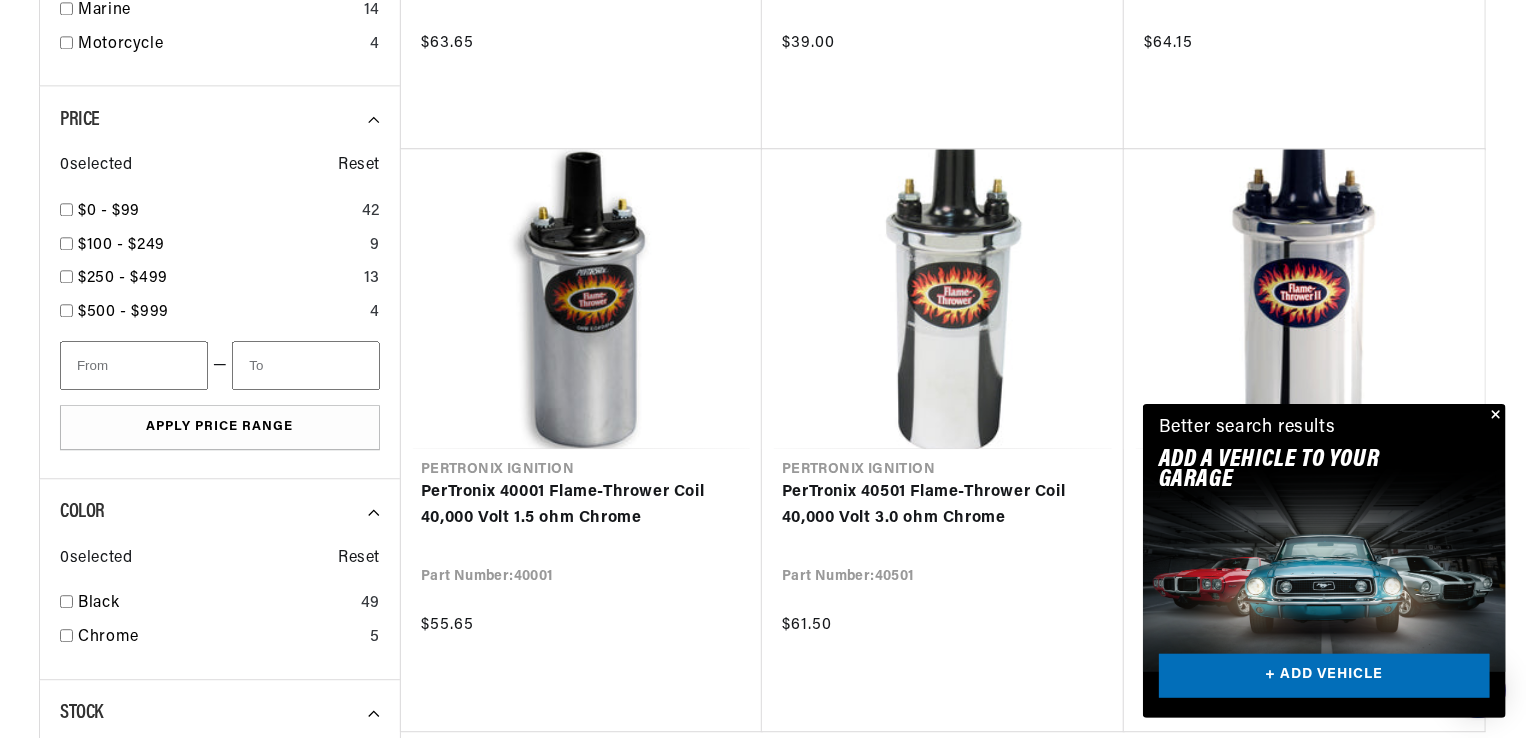 scroll, scrollTop: 2374, scrollLeft: 0, axis: vertical 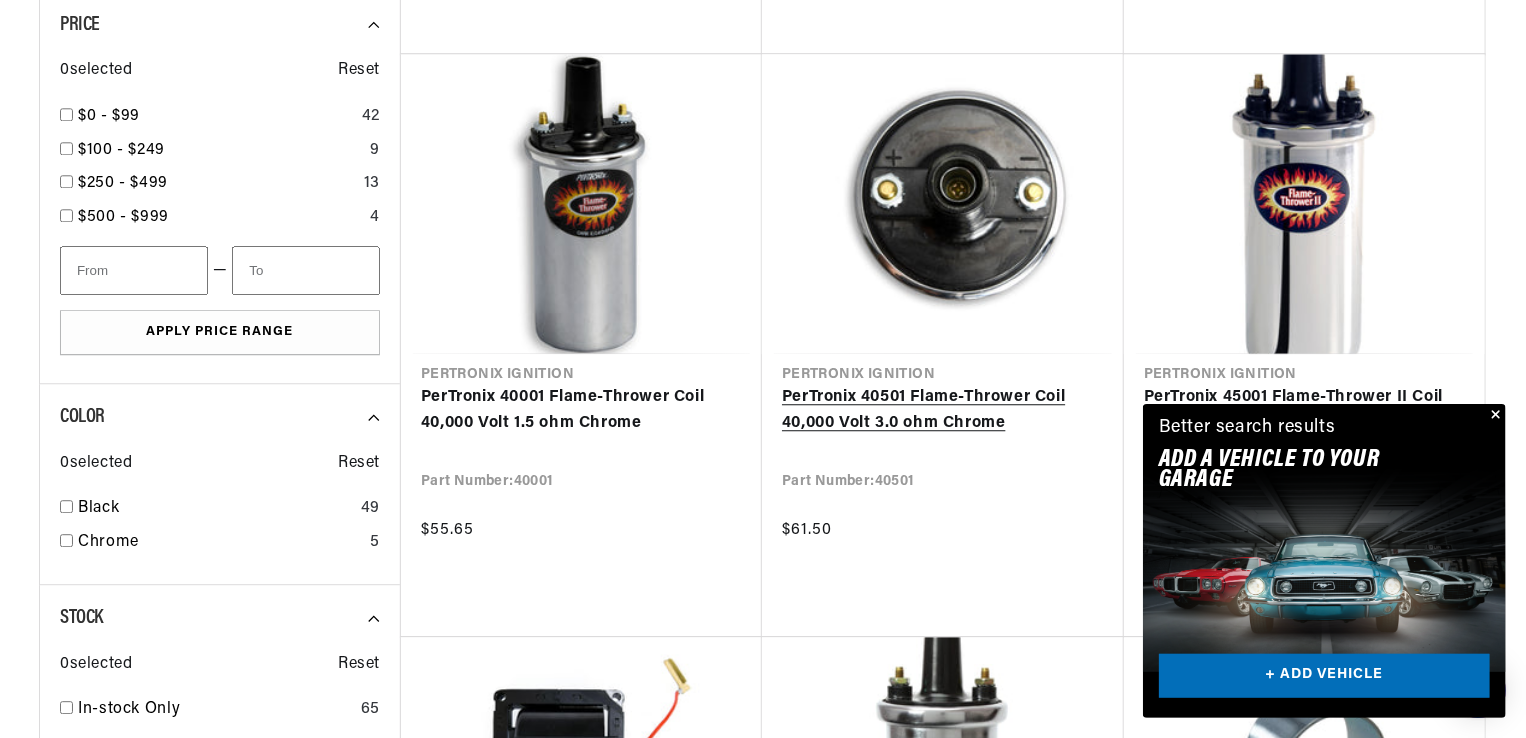 click on "PerTronix 40501 Flame-Thrower Coil 40,000 Volt 3.0 ohm Chrome" at bounding box center [943, 410] 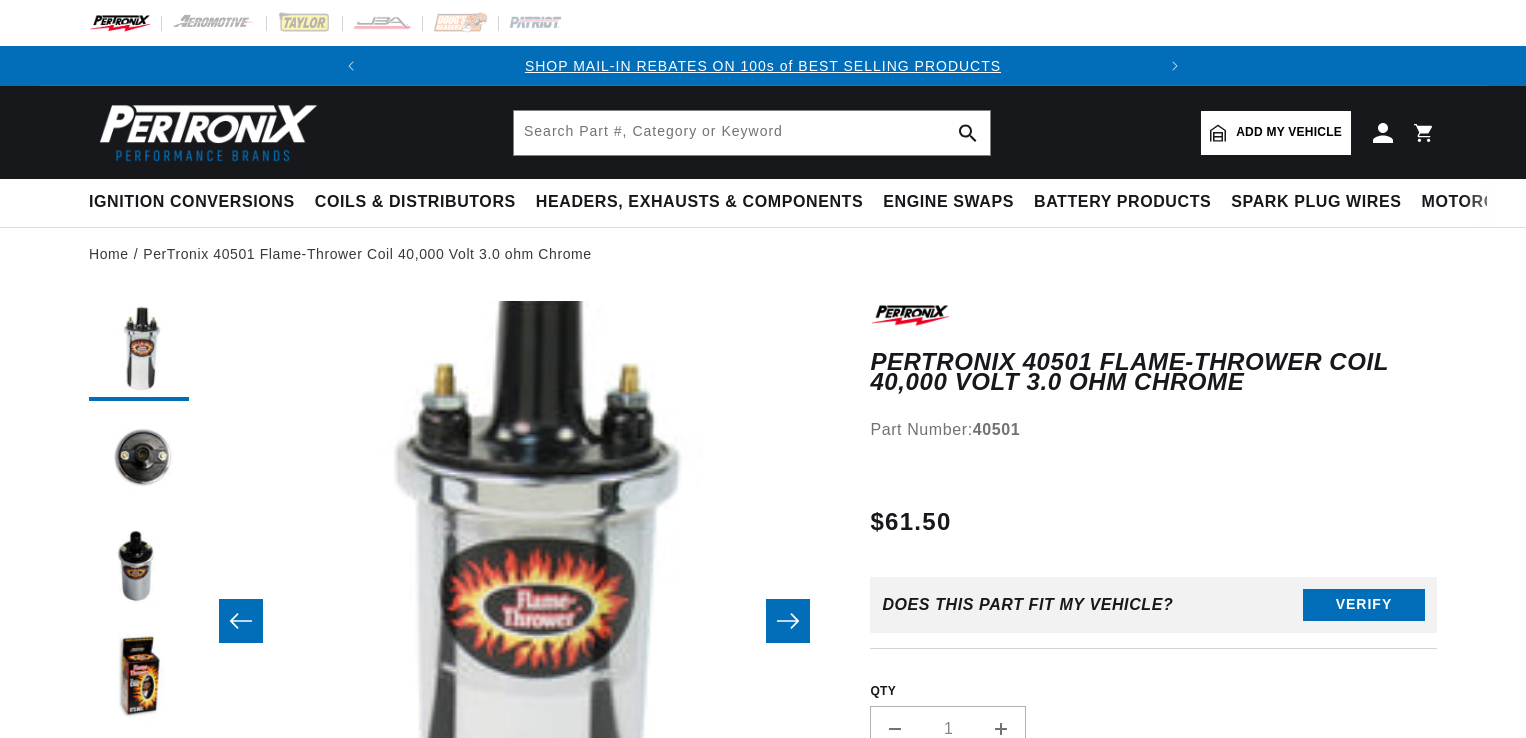 scroll, scrollTop: 0, scrollLeft: 0, axis: both 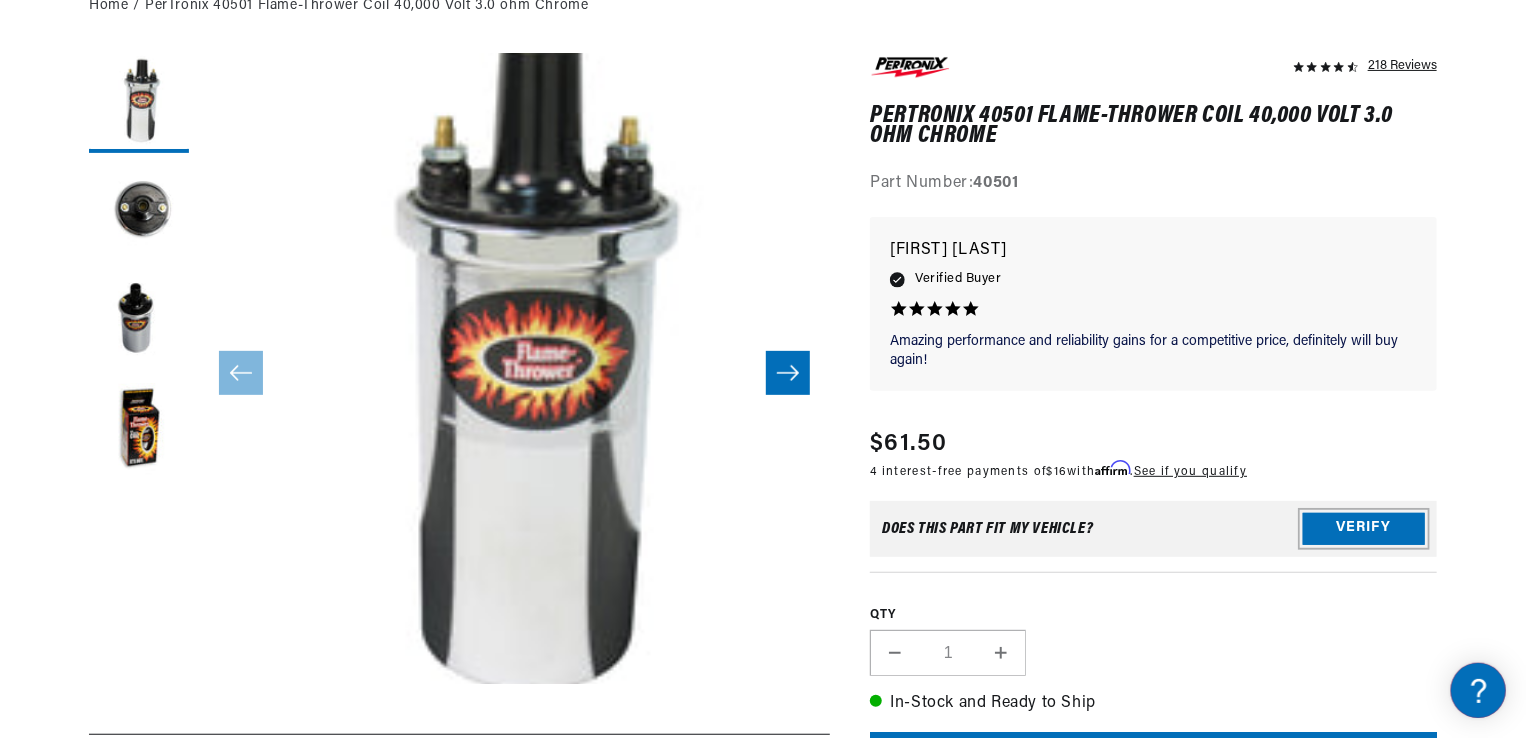 click on "Verify" at bounding box center [1364, 529] 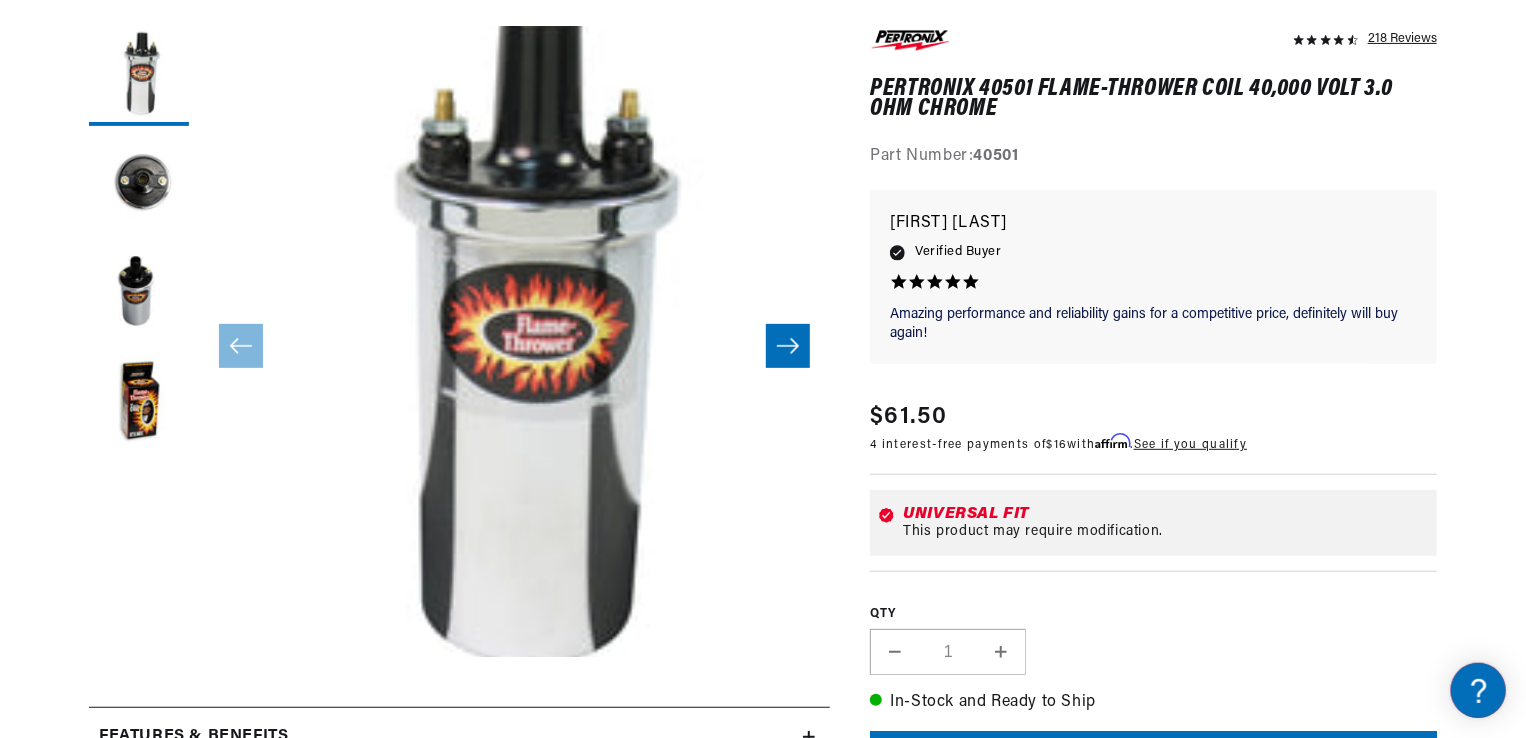 scroll, scrollTop: 280, scrollLeft: 0, axis: vertical 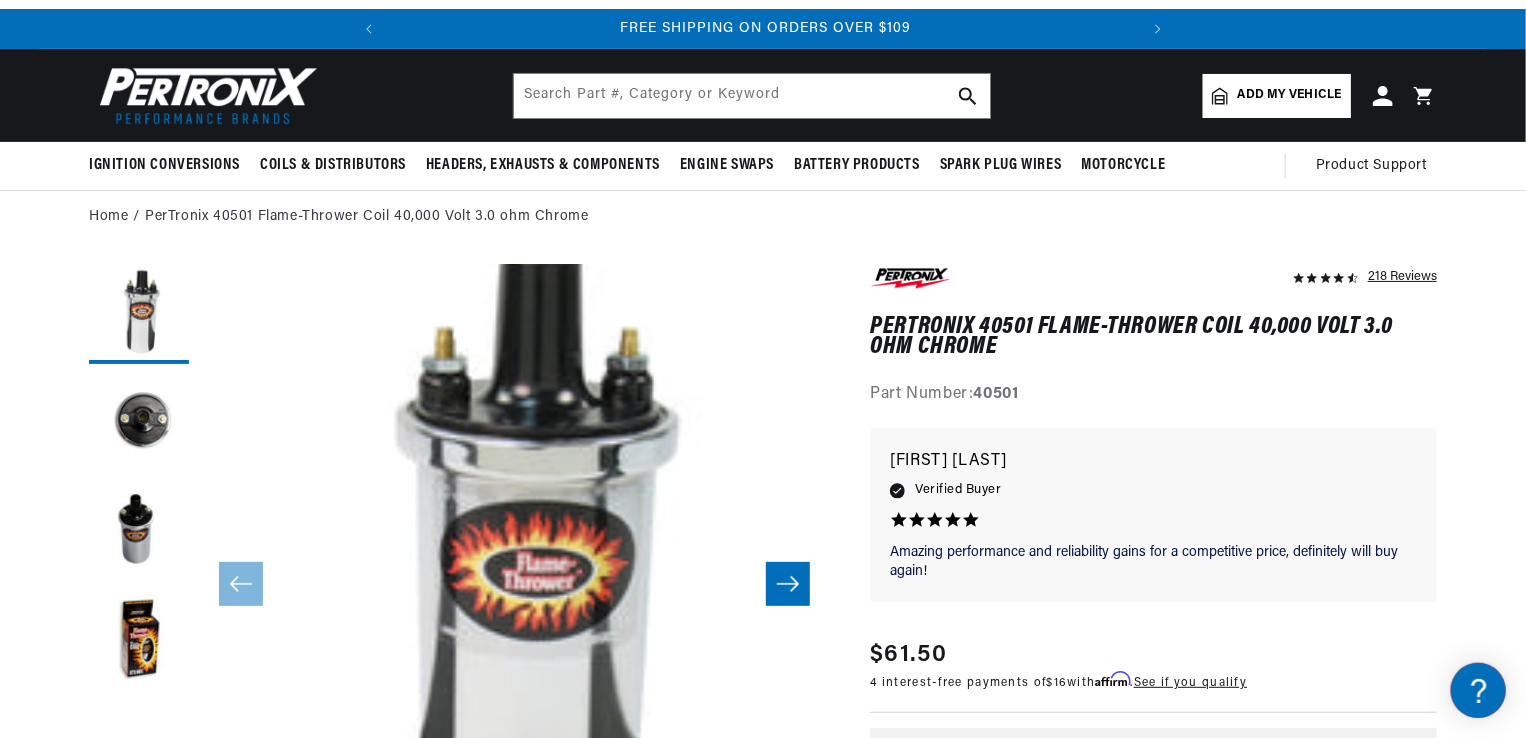 click on "218 Reviews" at bounding box center [1402, 276] 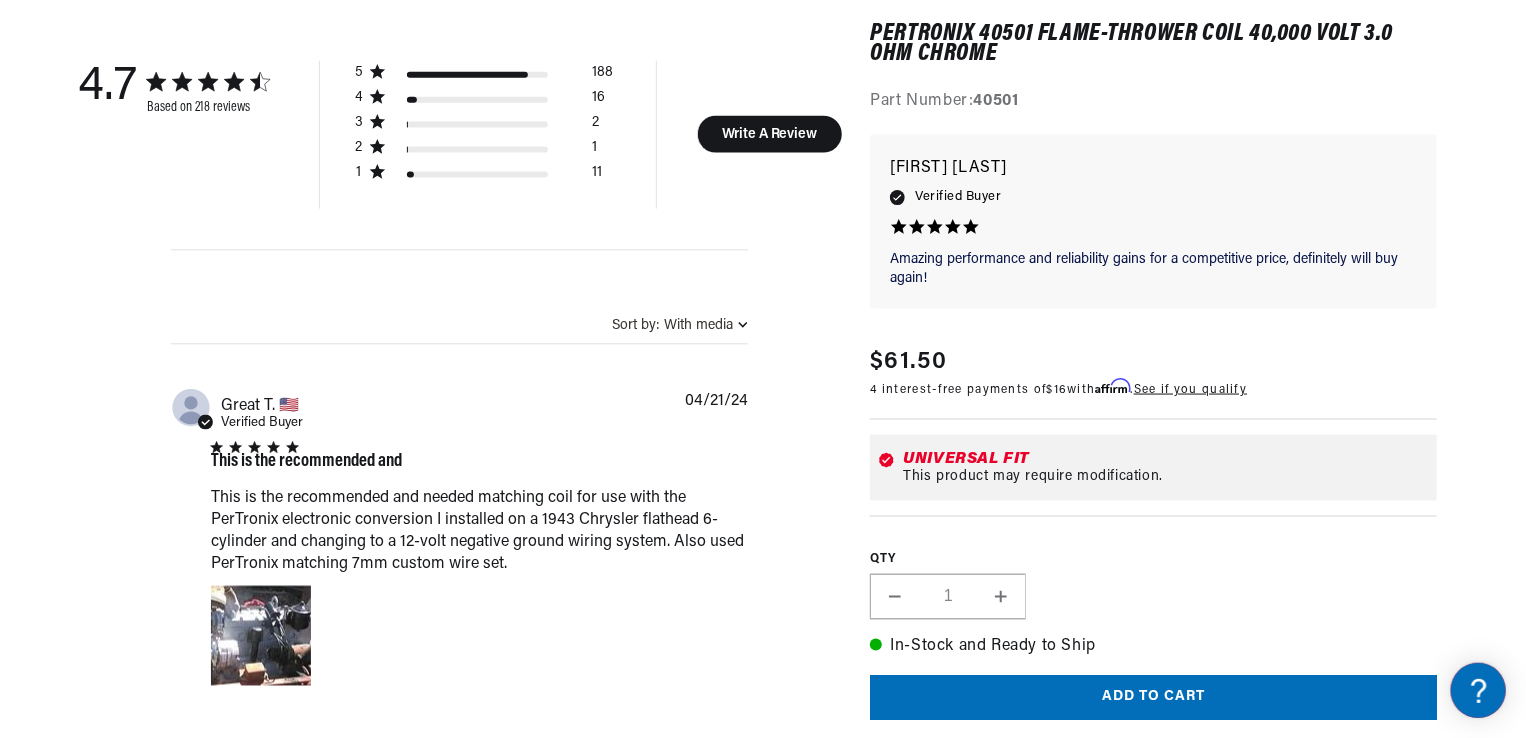scroll, scrollTop: 1340, scrollLeft: 0, axis: vertical 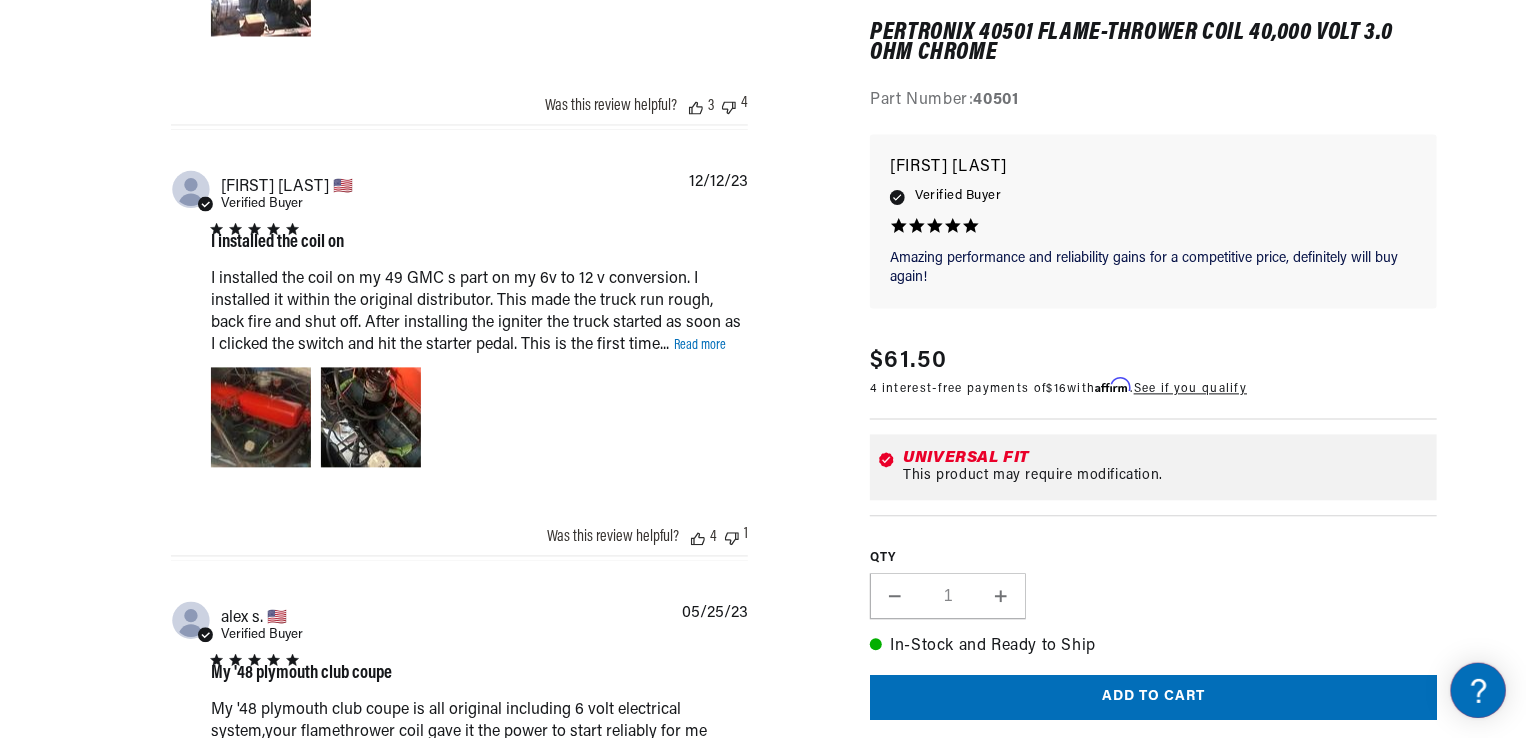 click on "218 Reviews" at bounding box center (763, -52) 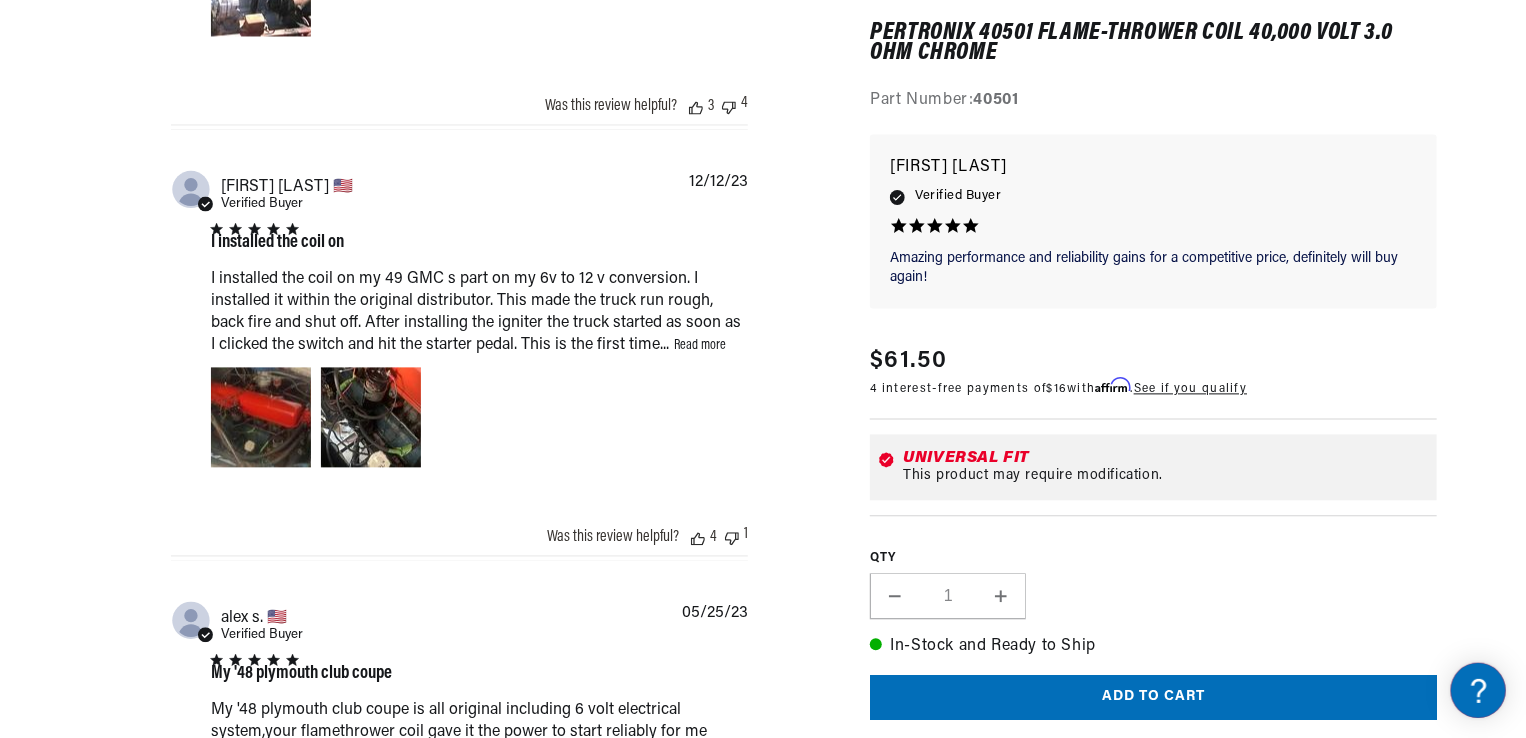 click on "Read more" at bounding box center (700, 345) 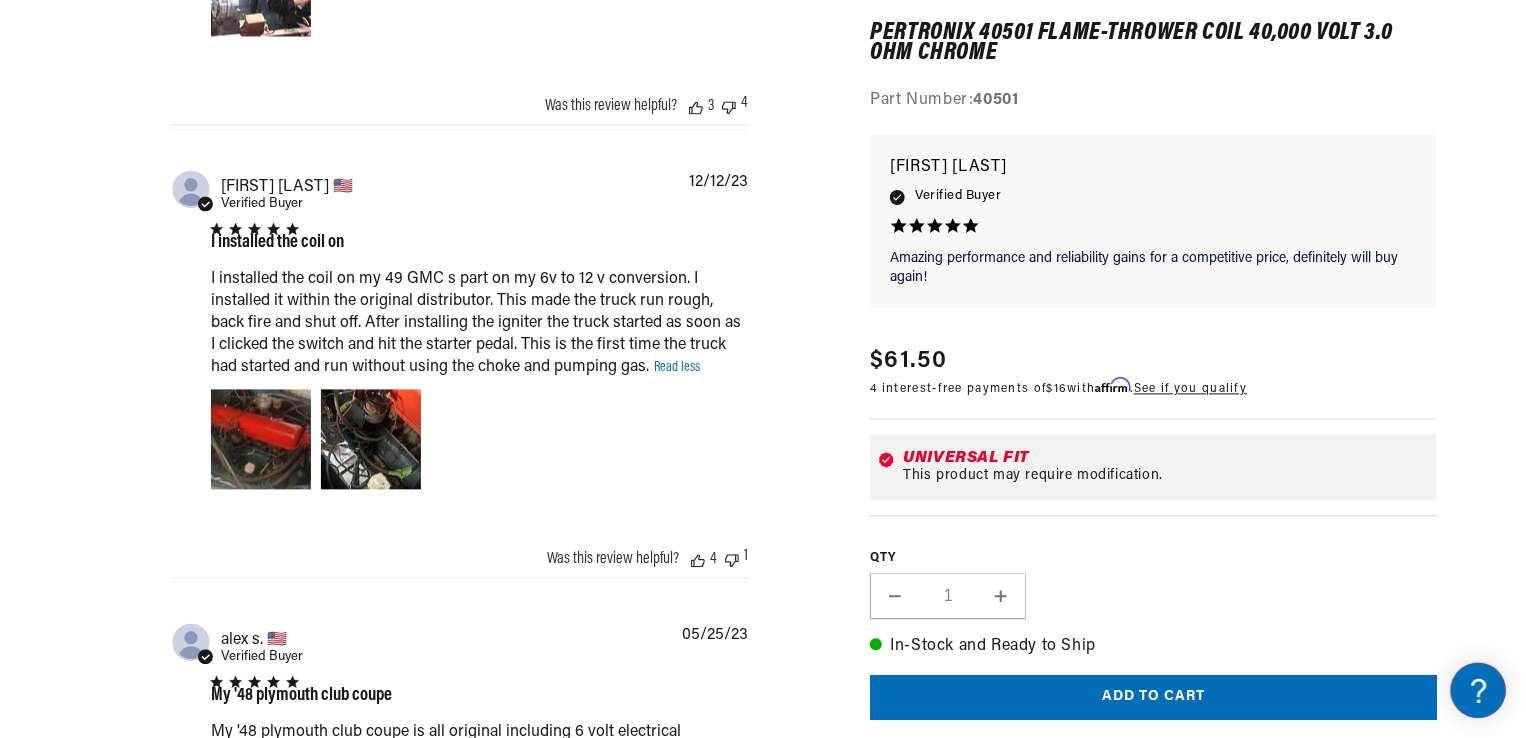 click on "I installed the coil on my 49 GMC s part on my 6v to 12 v conversion. I installed it within the original distributor. This made the truck run rough, back fire and shut off. After installing the igniter the truck started as soon as I clicked the switch and hit the starter pedal. This is the first time the truck had started and run without using the choke and pumping gas." at bounding box center [0, 0] 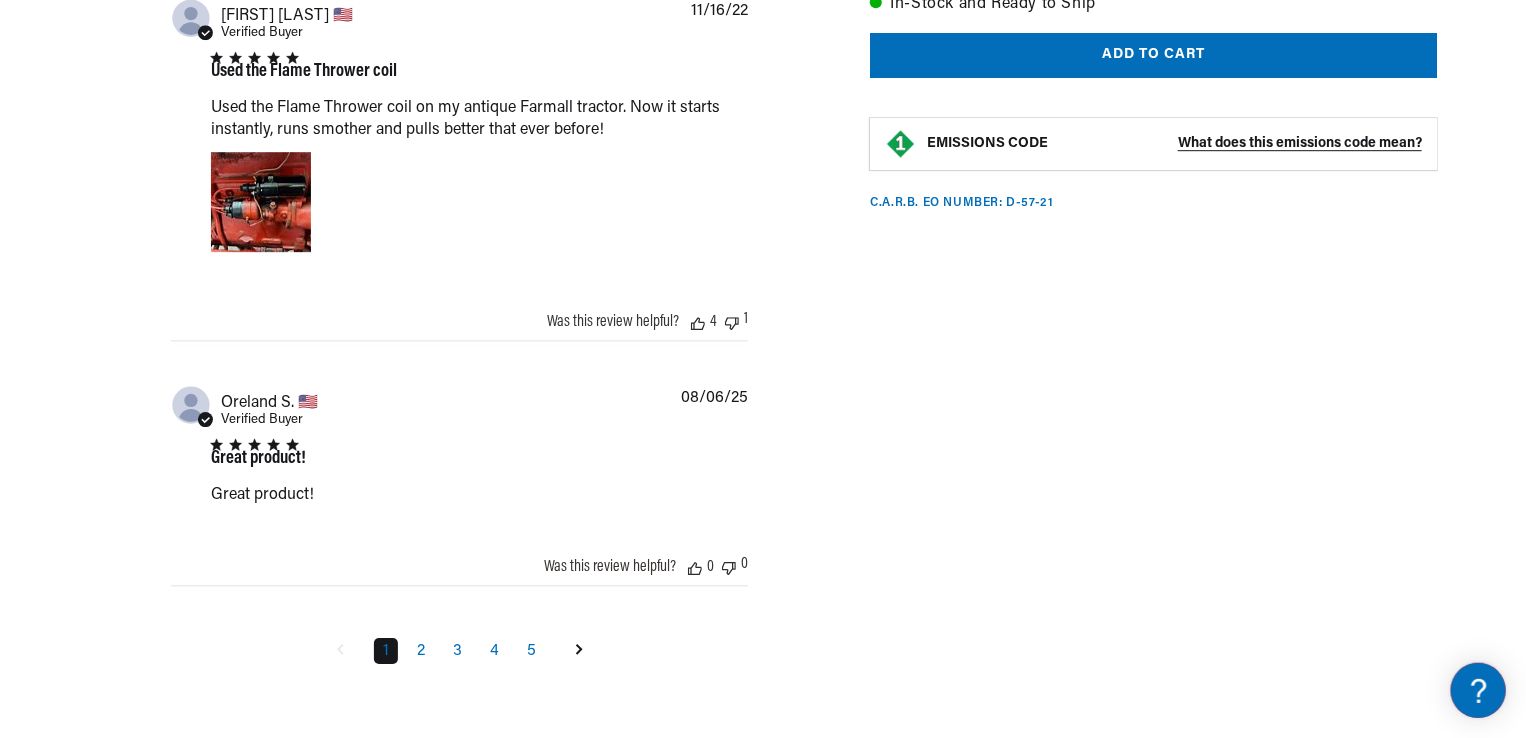 click on "218 Reviews" at bounding box center [763, -952] 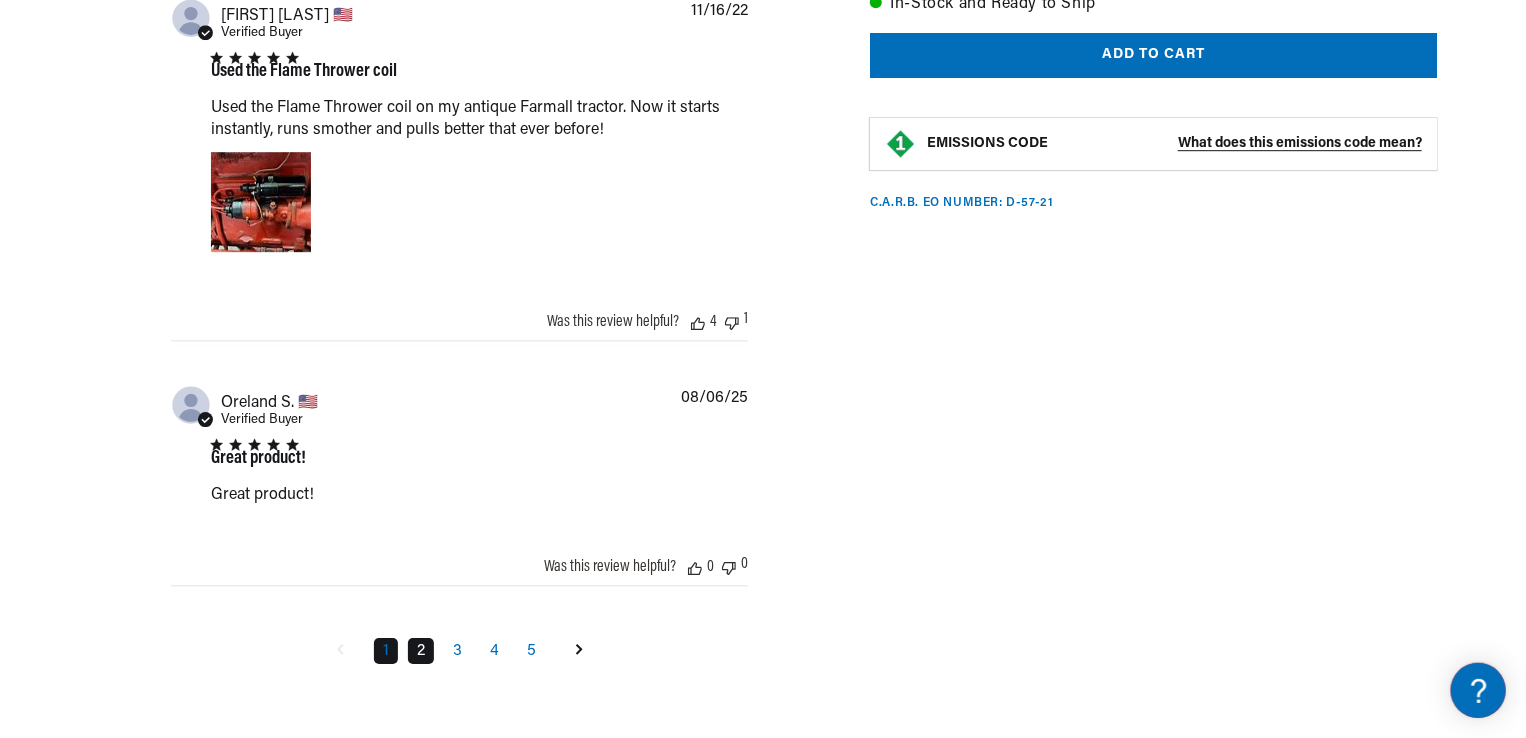 click on "2" at bounding box center (421, 651) 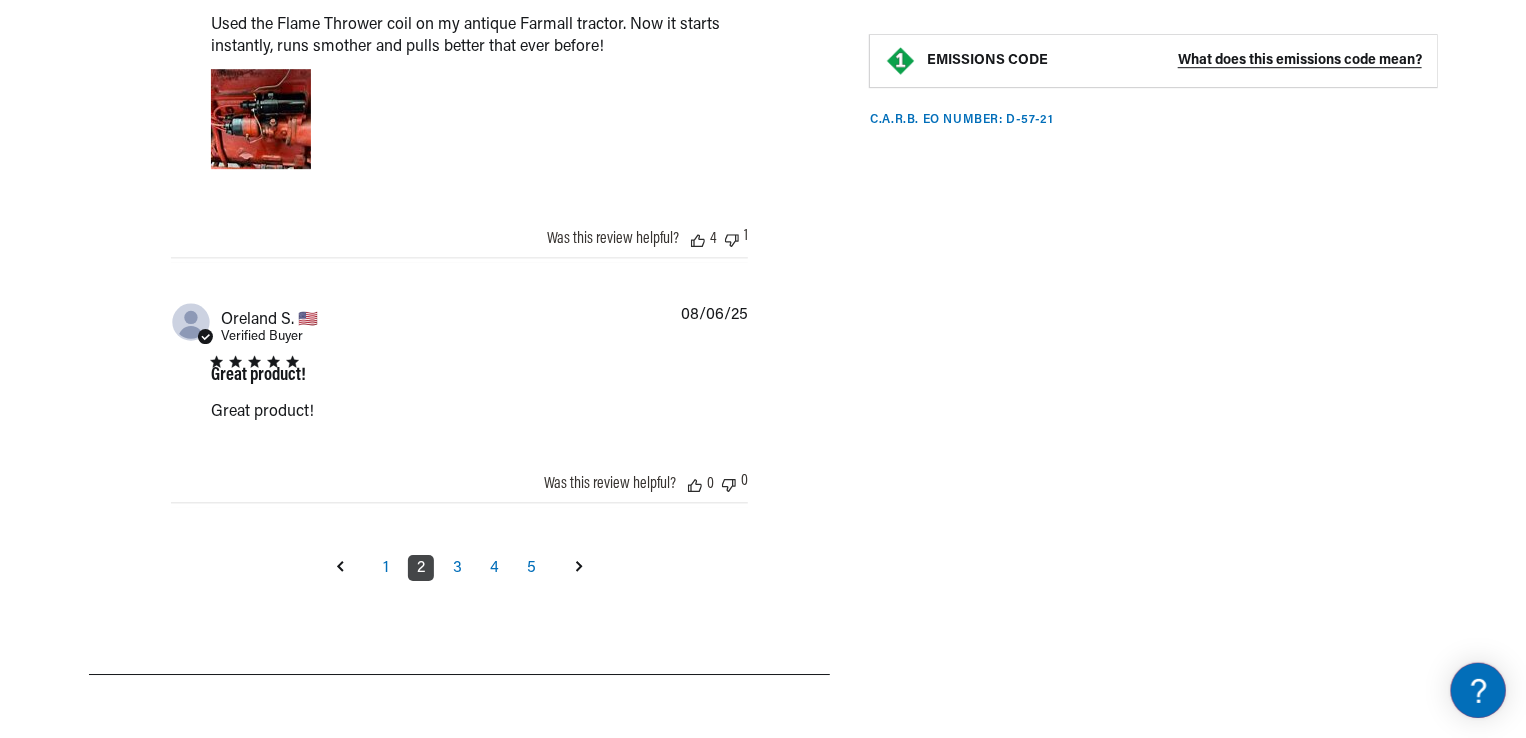 scroll, scrollTop: 3058, scrollLeft: 0, axis: vertical 